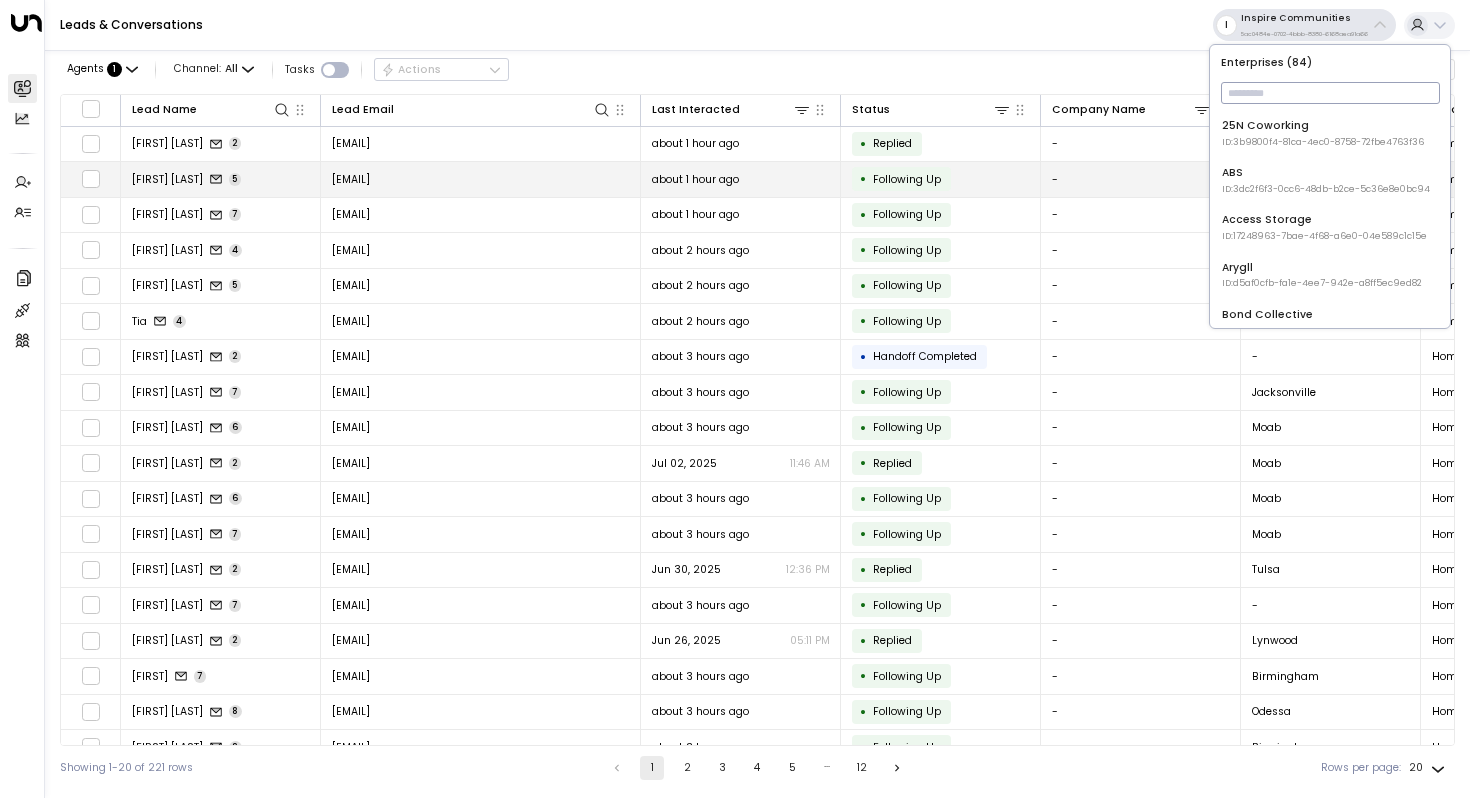 scroll, scrollTop: 0, scrollLeft: 0, axis: both 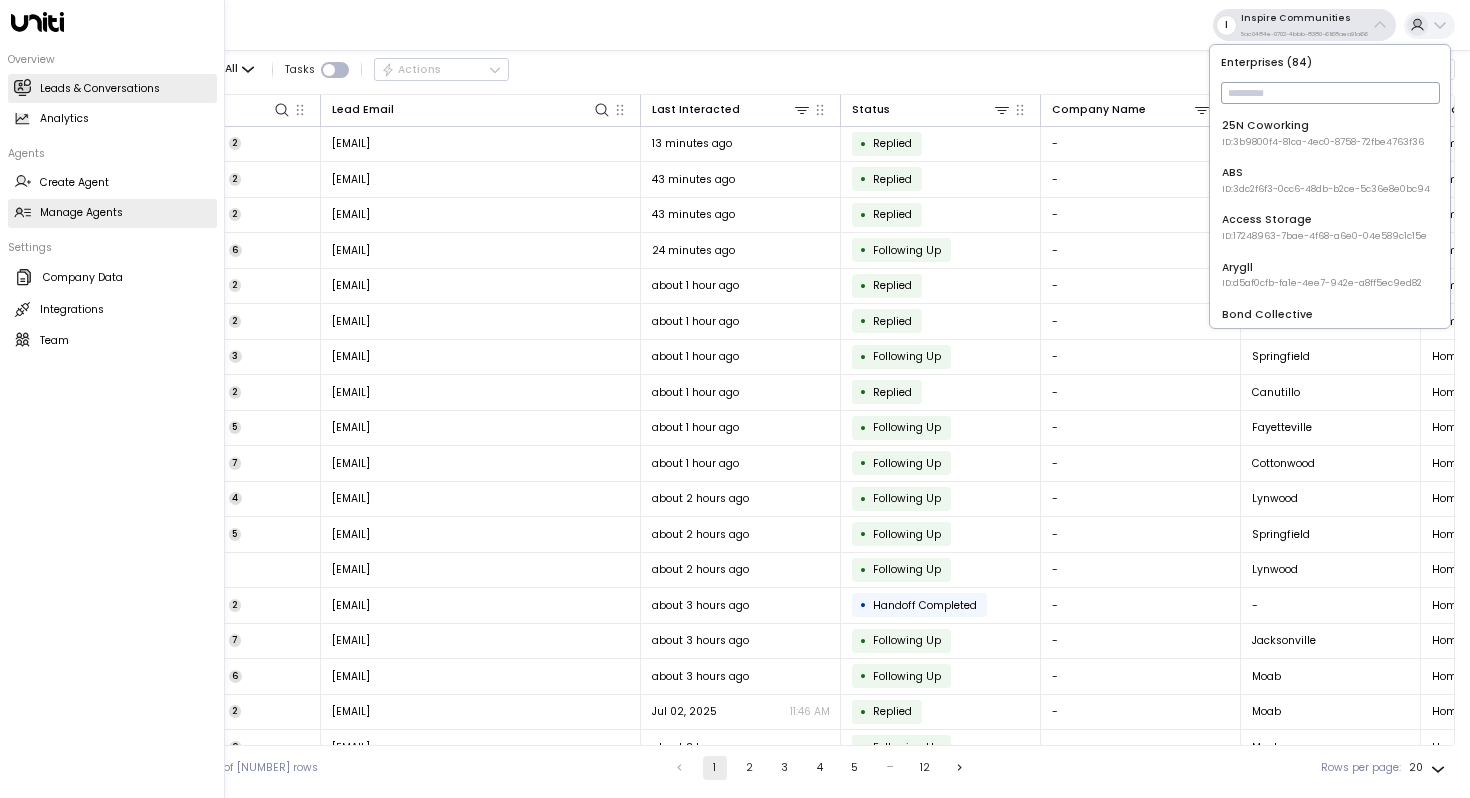 click on "Manage Agents" at bounding box center [81, 213] 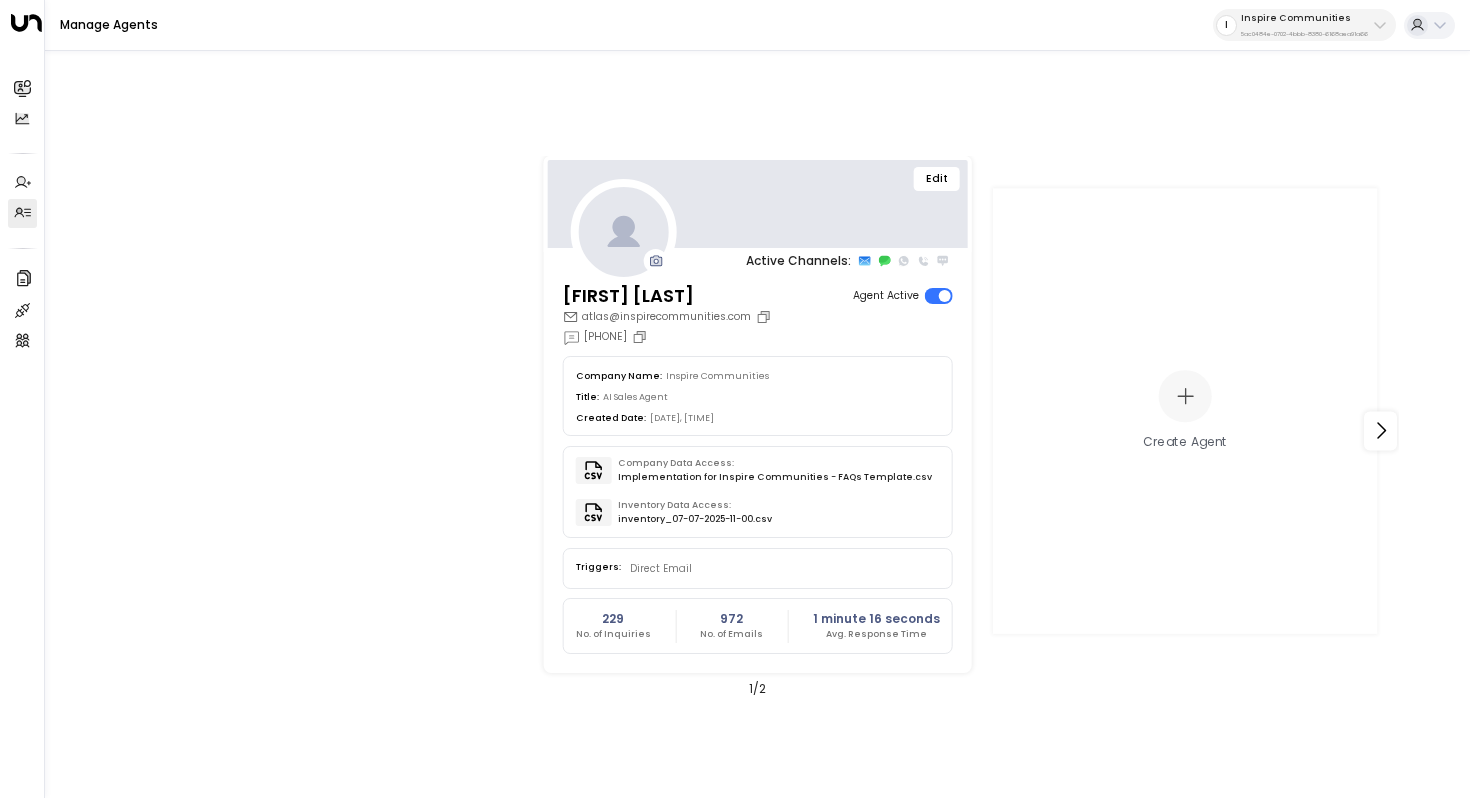 click on "Edit" at bounding box center [937, 179] 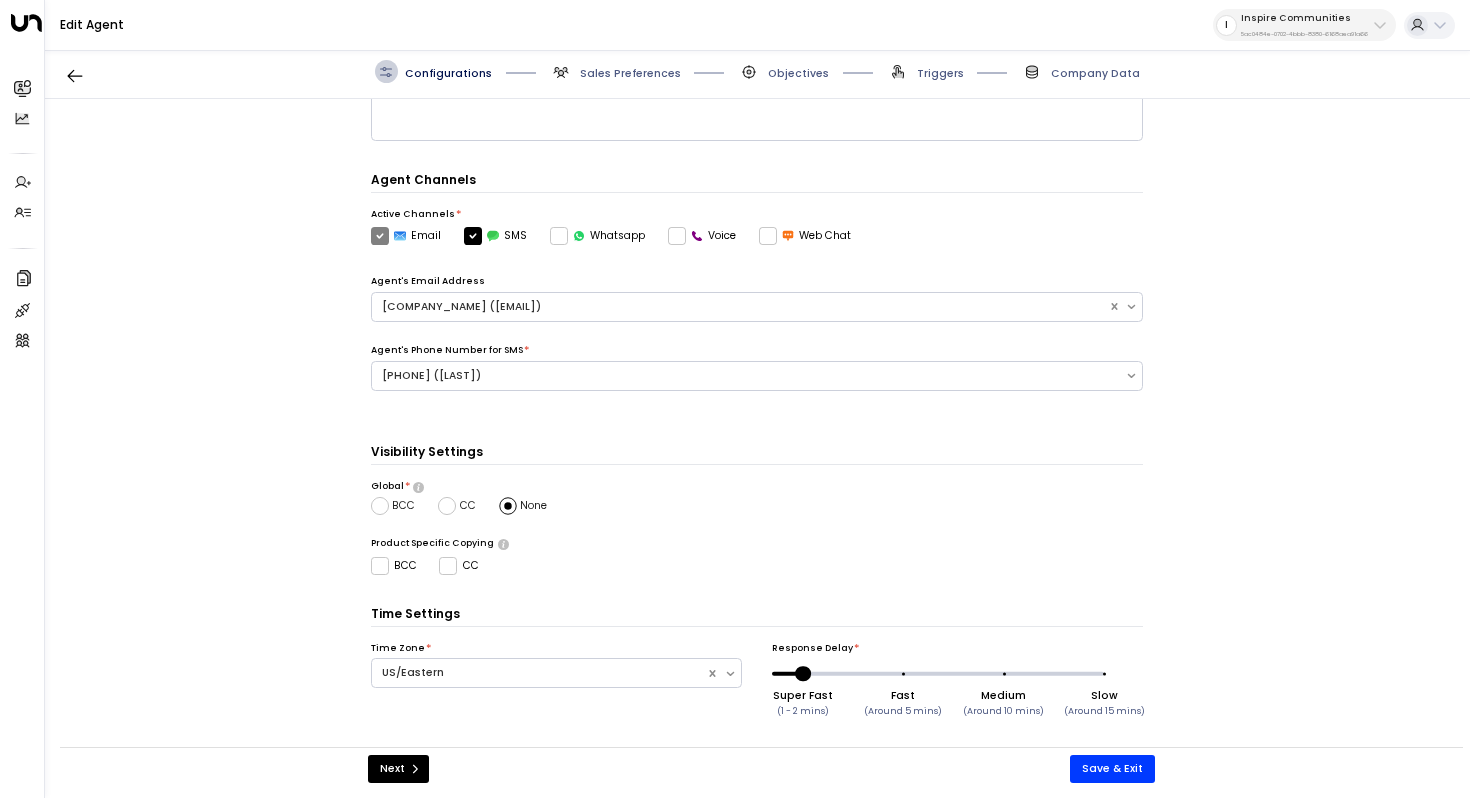 scroll, scrollTop: 0, scrollLeft: 0, axis: both 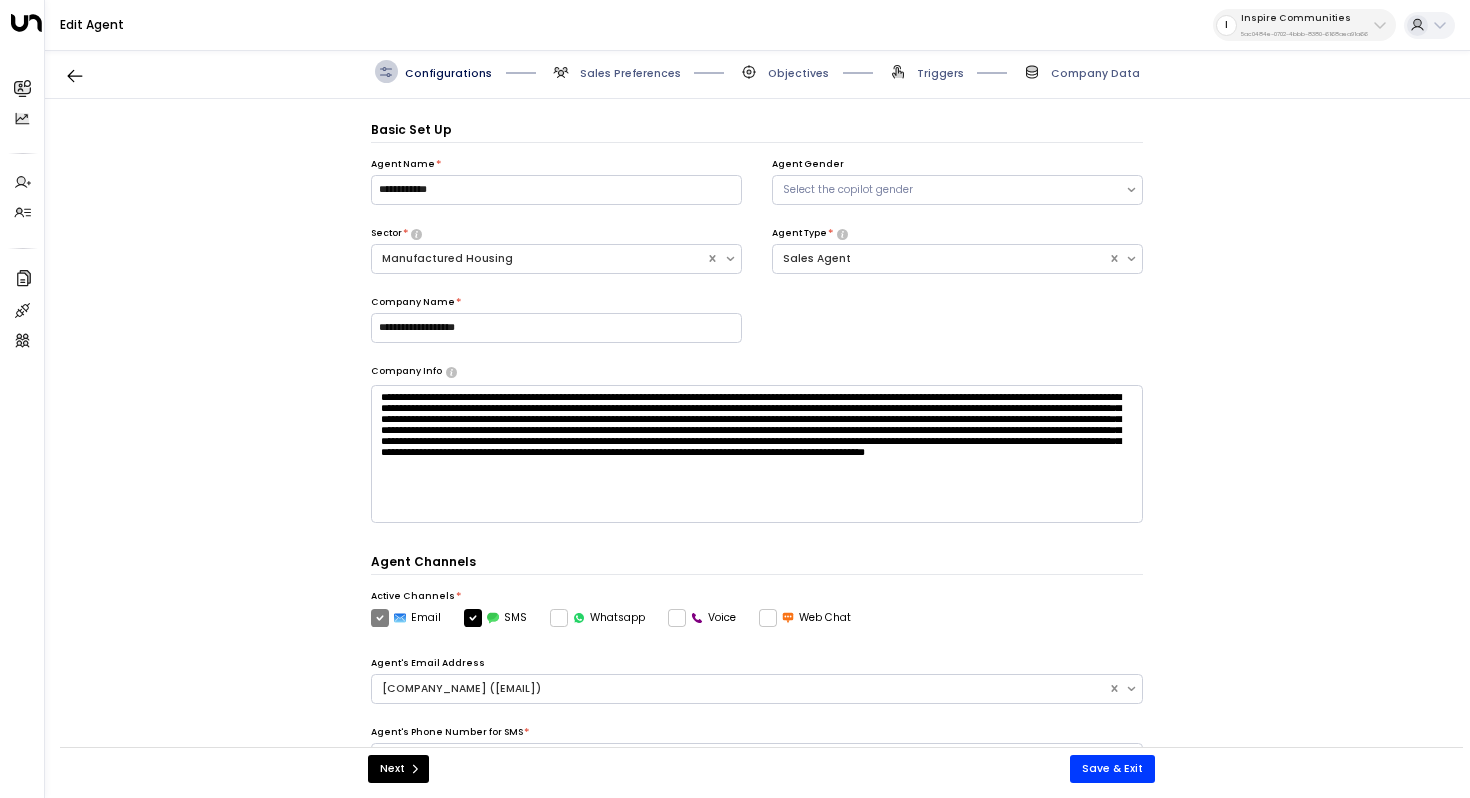 click on "Inspire Communities 5ac0484e-0702-4bbb-8380-6168aea91a66" at bounding box center (1304, 25) 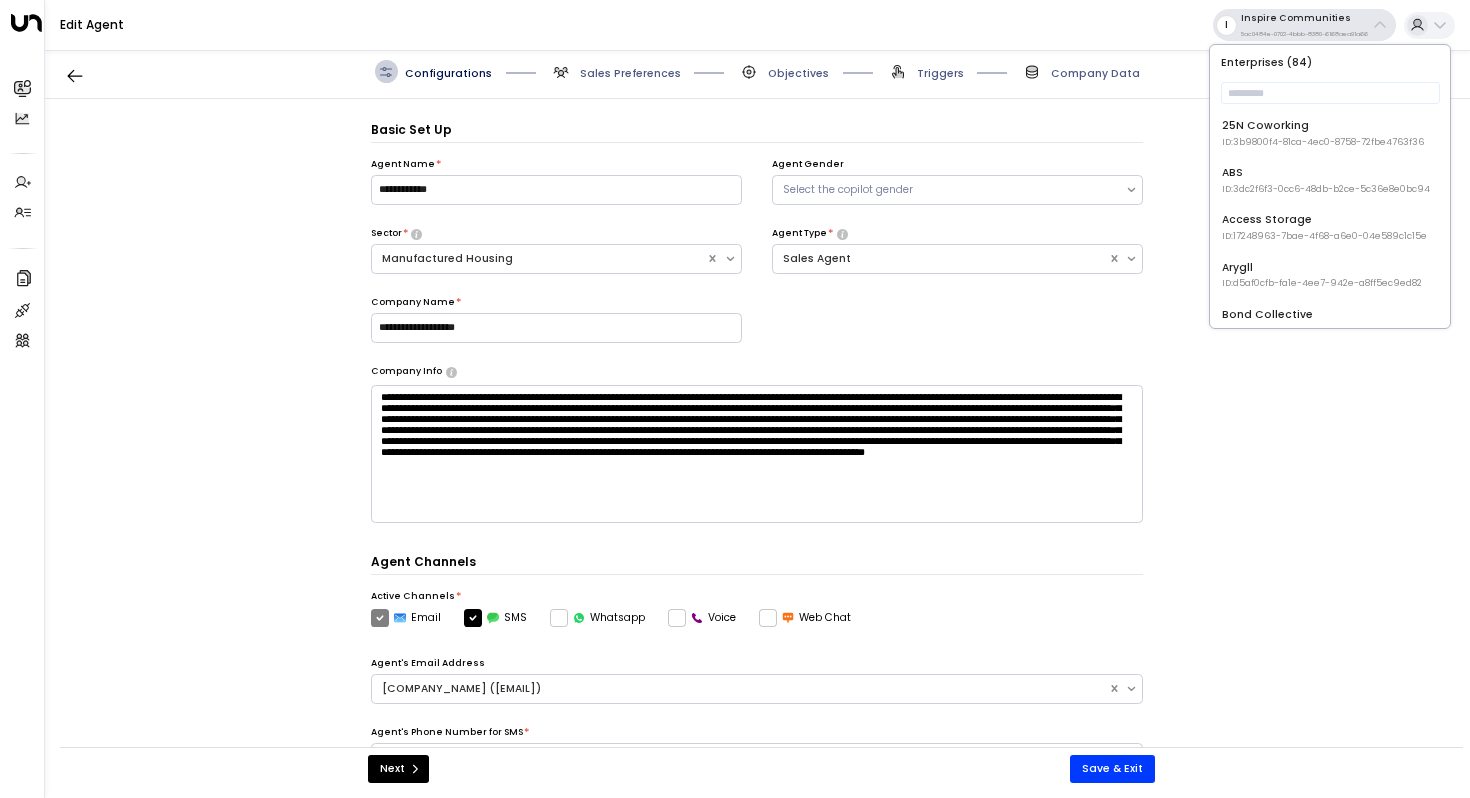 click on "Enterprises ( 84 )" at bounding box center (1330, 62) 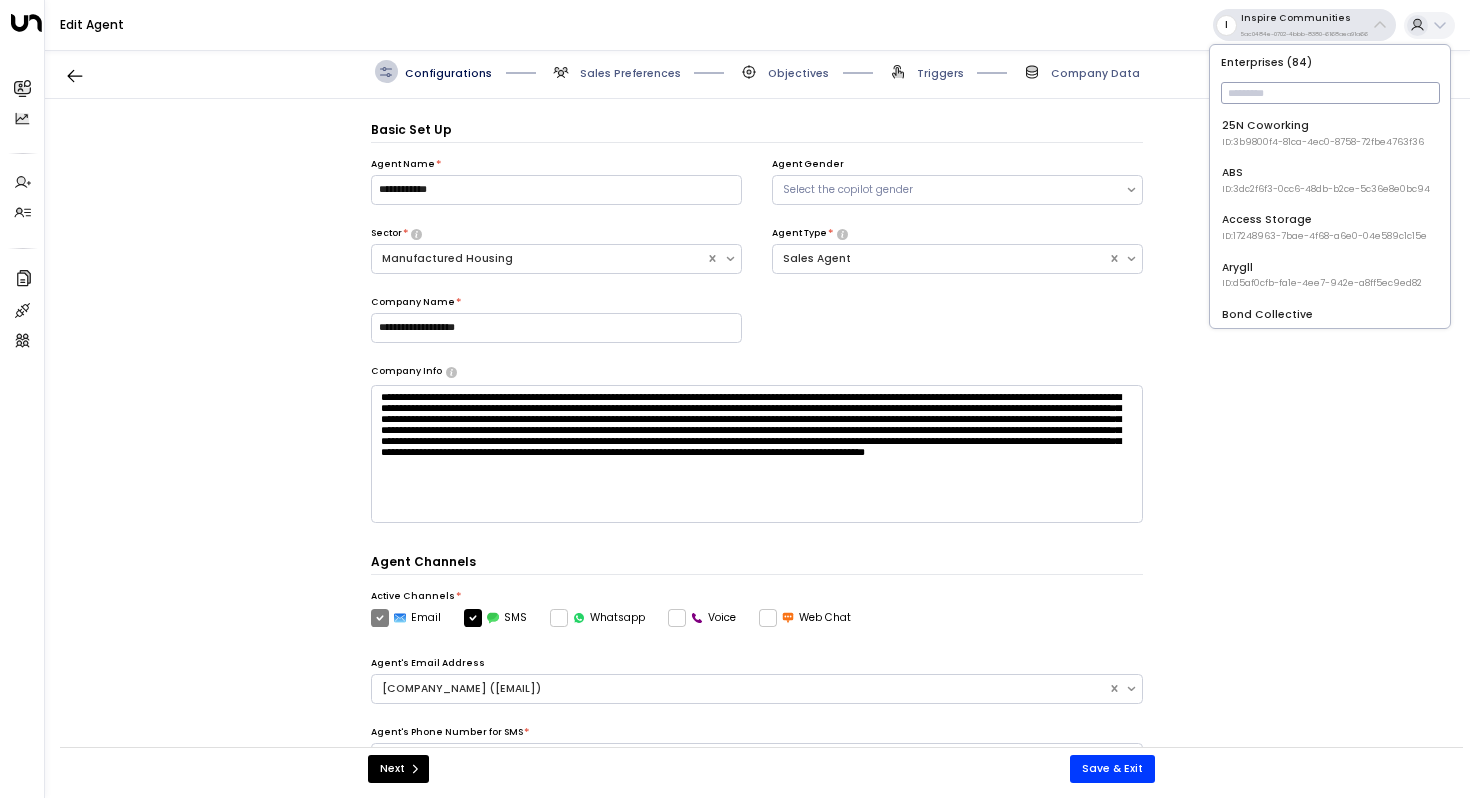 click at bounding box center (1330, 93) 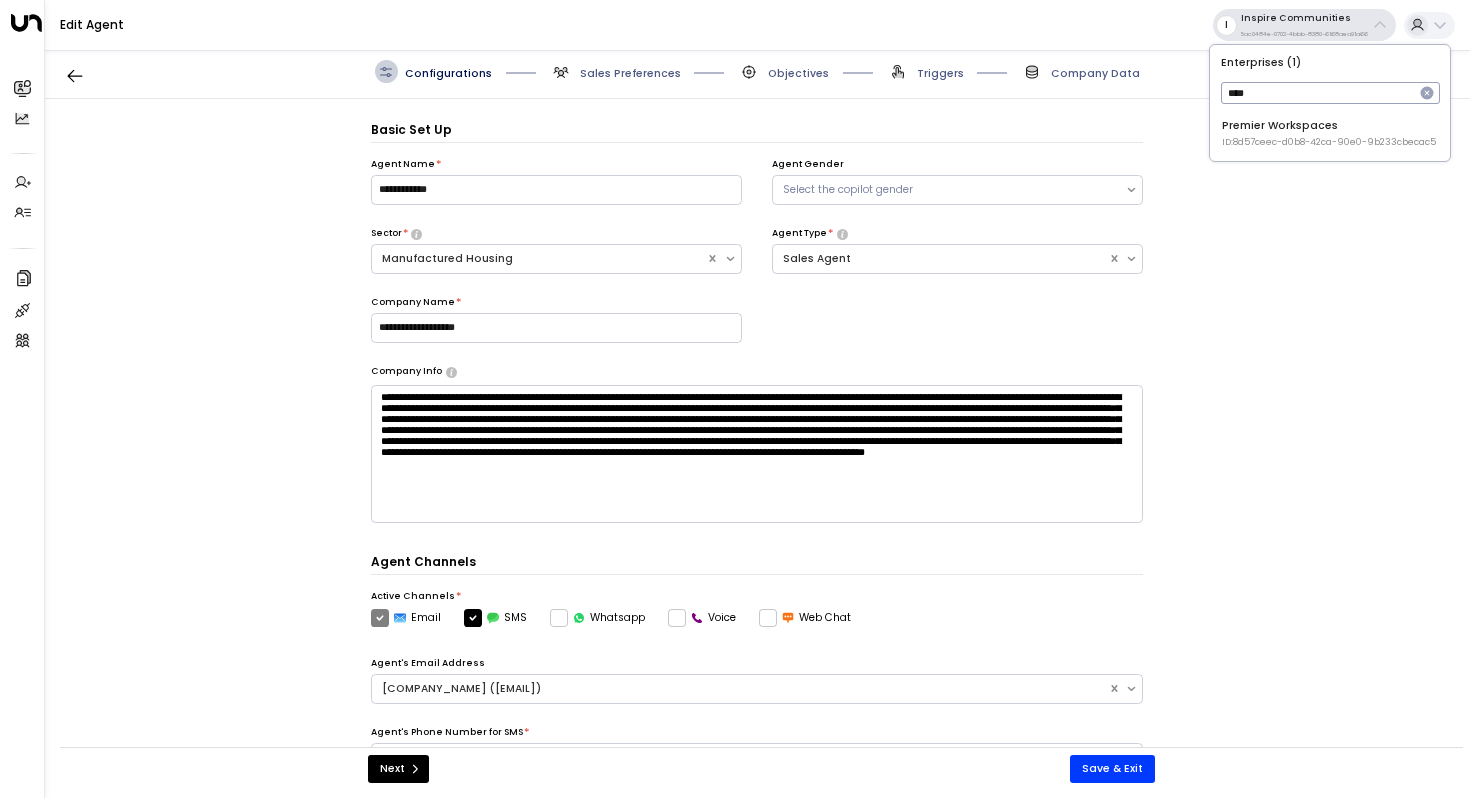 type on "****" 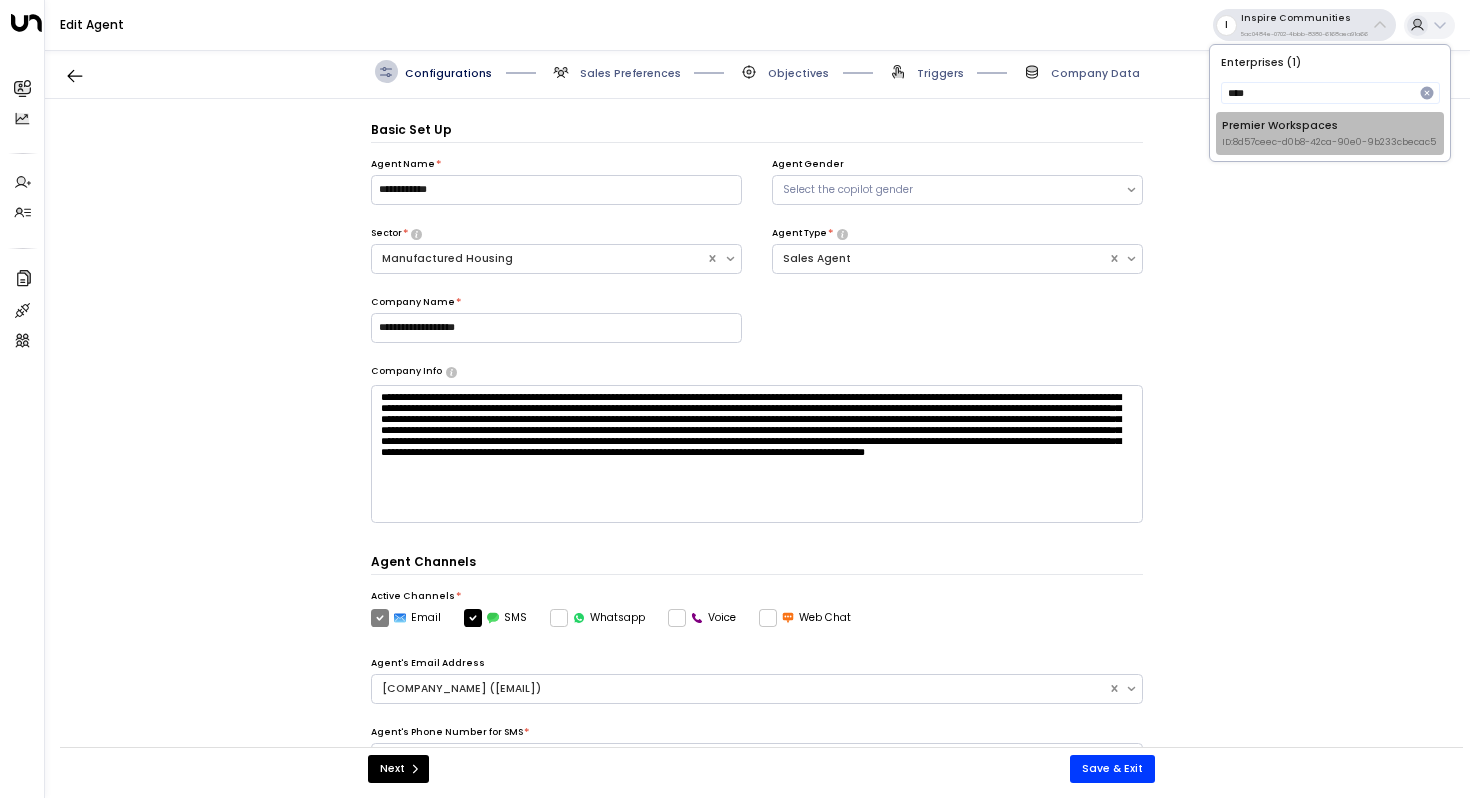 click on "Premier Workspaces ID:  8d57ceec-d0b8-42ca-90e0-9b233cbecac5" at bounding box center (1329, 133) 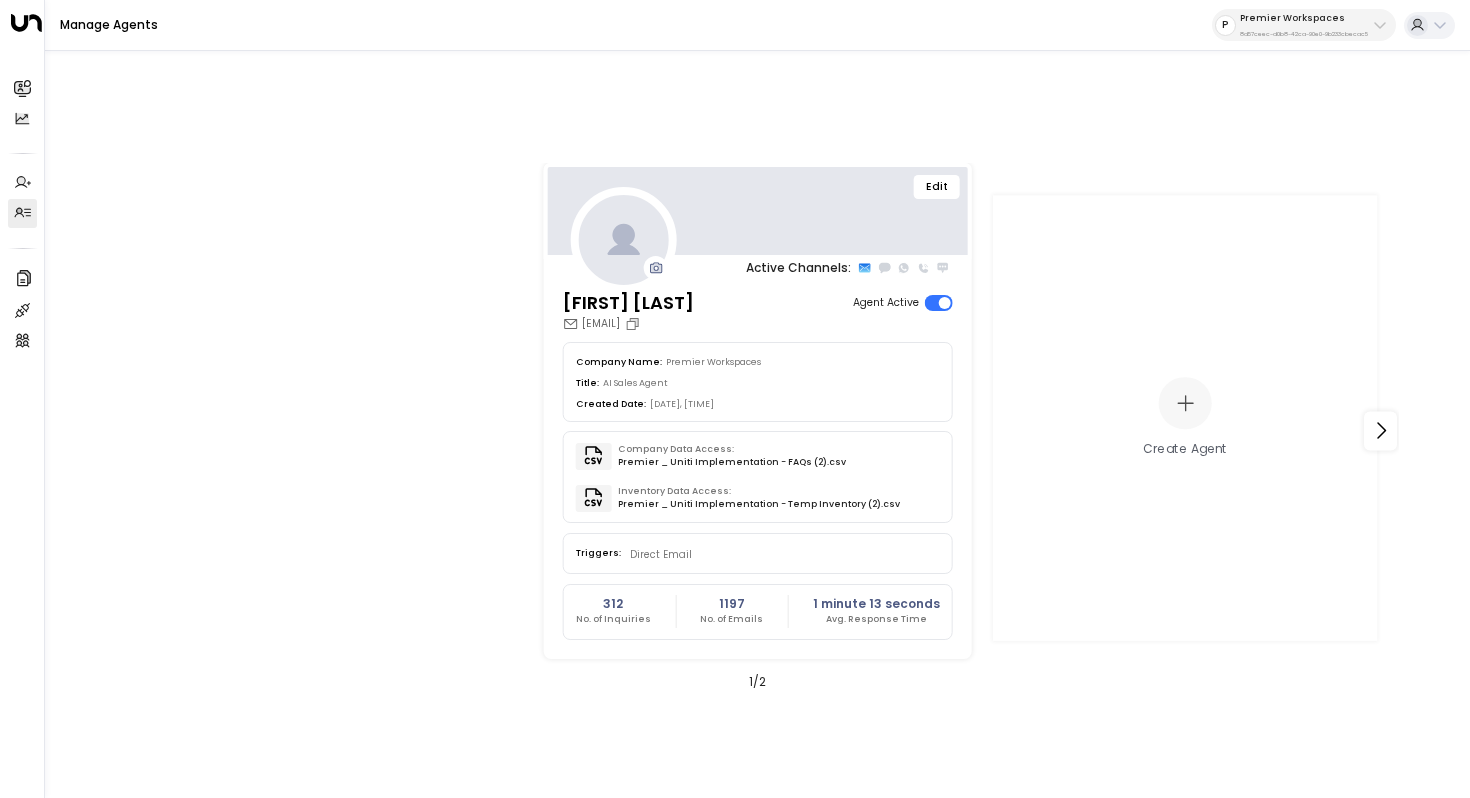click on "Edit" at bounding box center [937, 187] 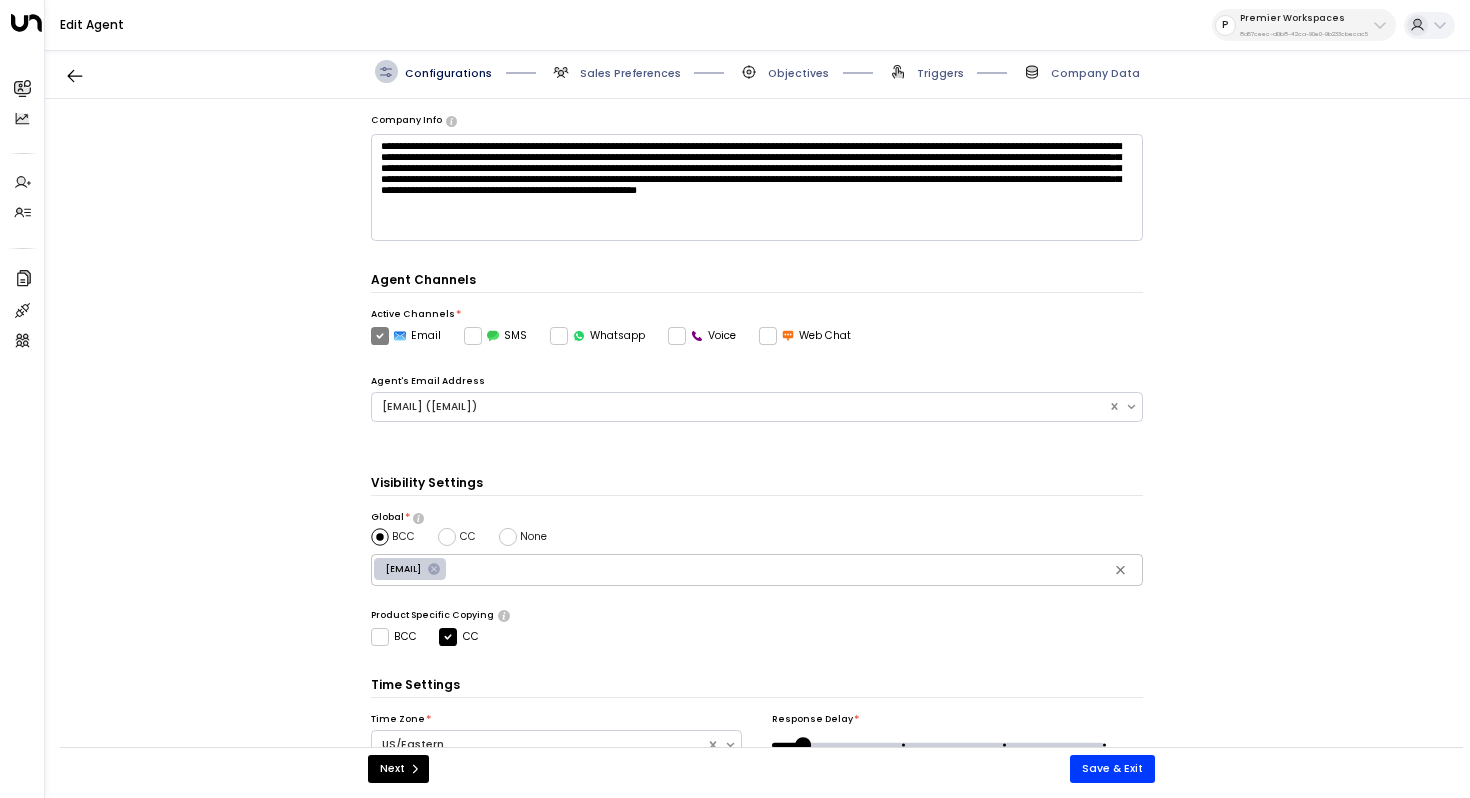 scroll, scrollTop: 0, scrollLeft: 0, axis: both 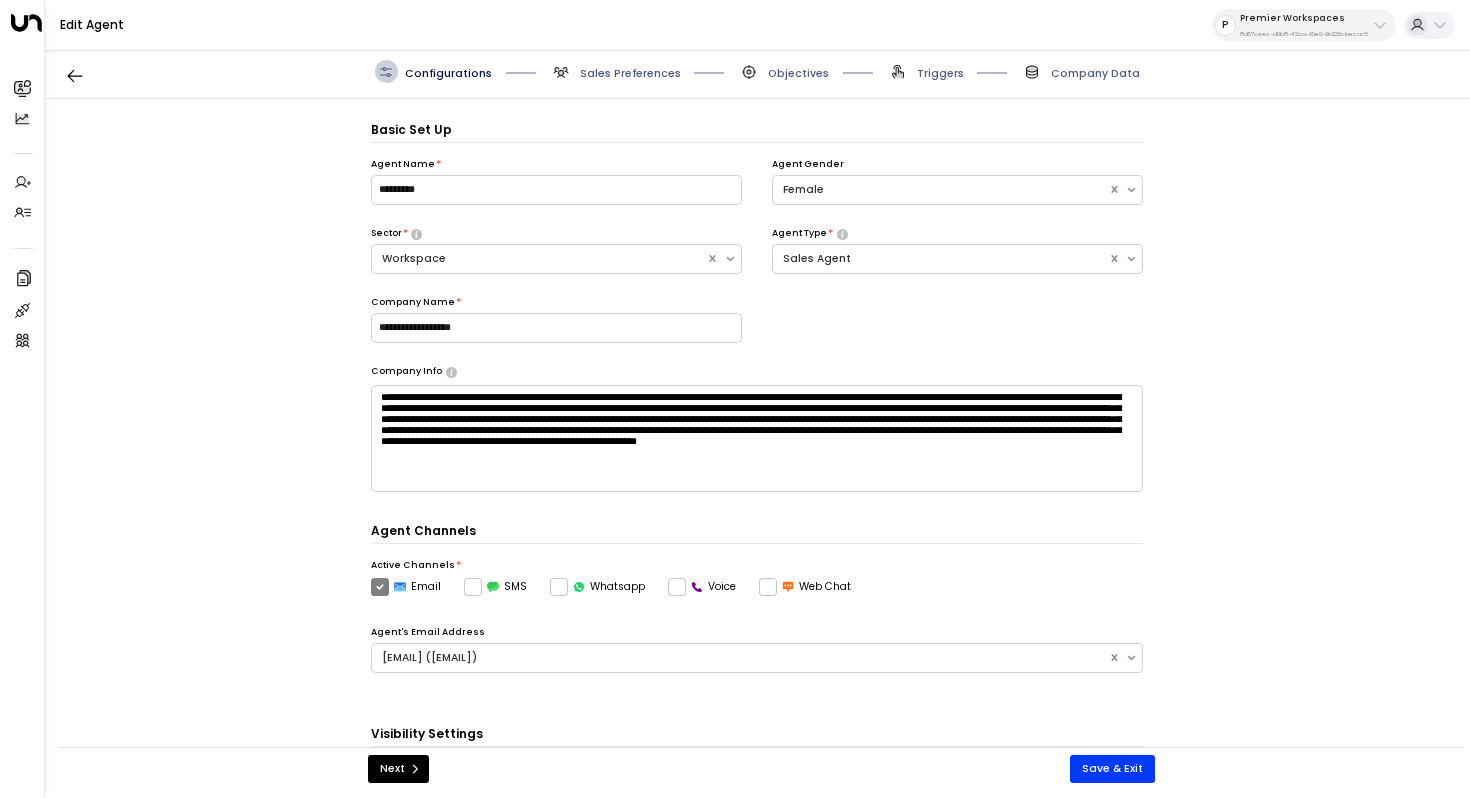 click on "Configurations Sales Preferences Objectives Triggers Company Data" at bounding box center (757, 72) 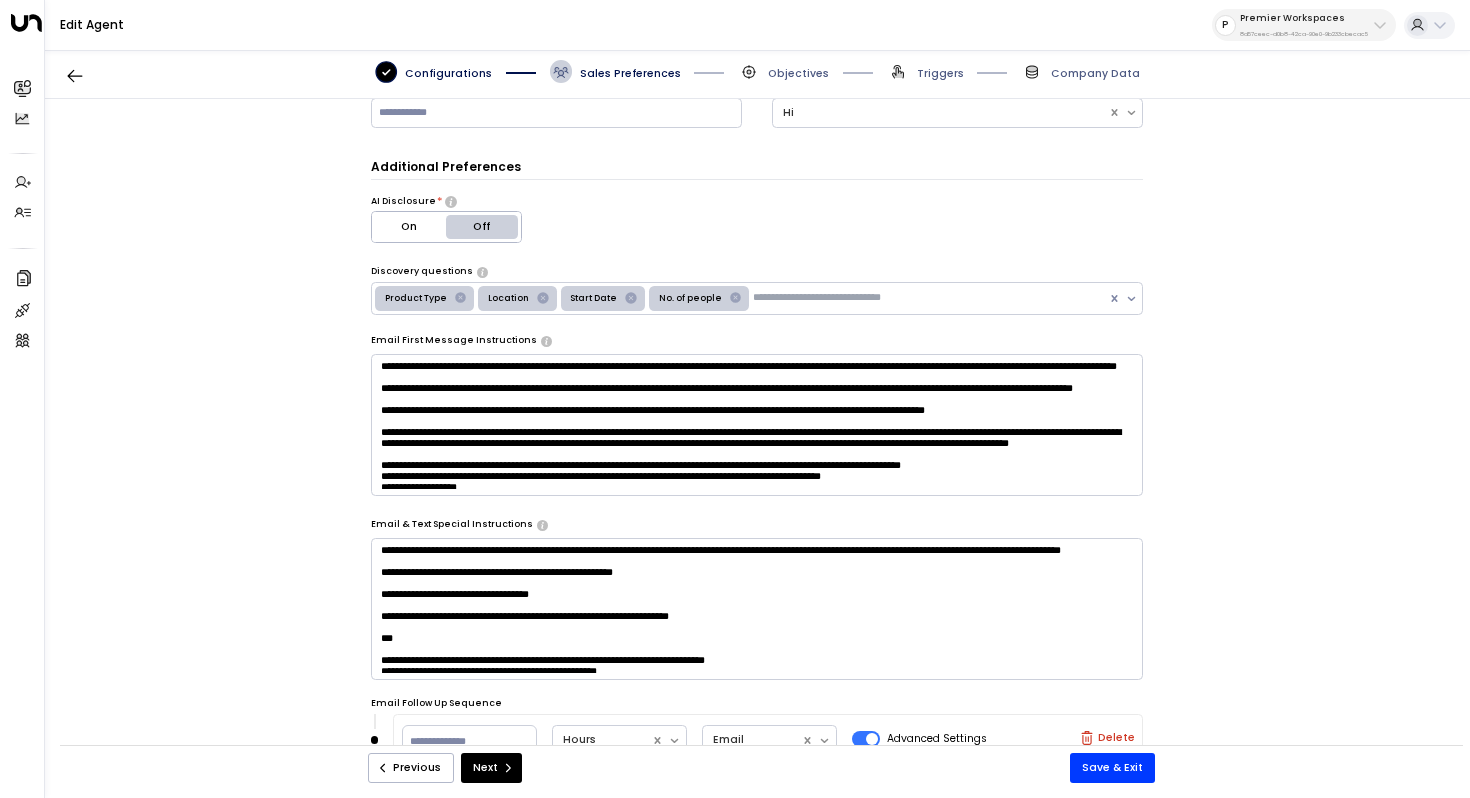 scroll, scrollTop: 263, scrollLeft: 0, axis: vertical 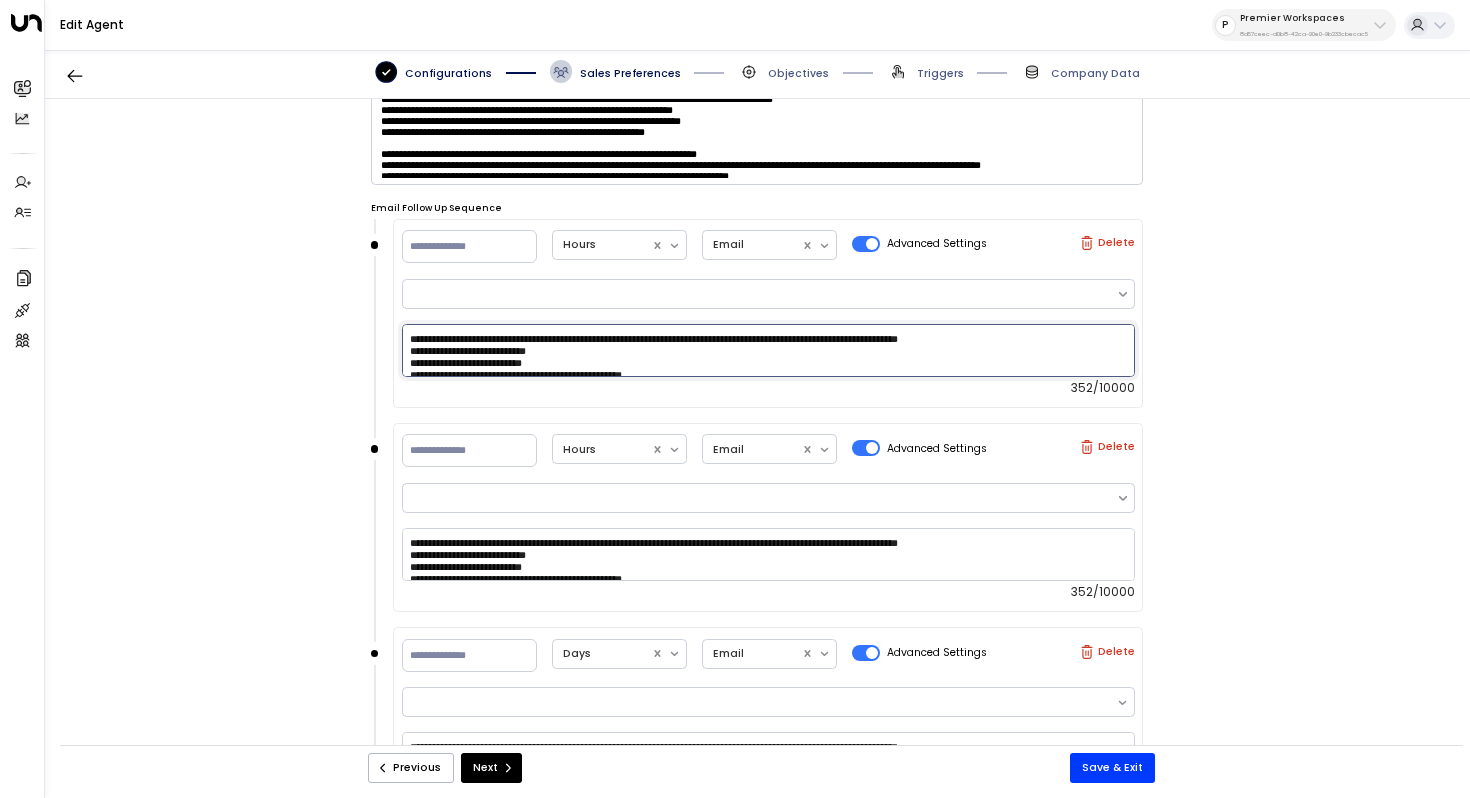 click on "**********" at bounding box center [768, 350] 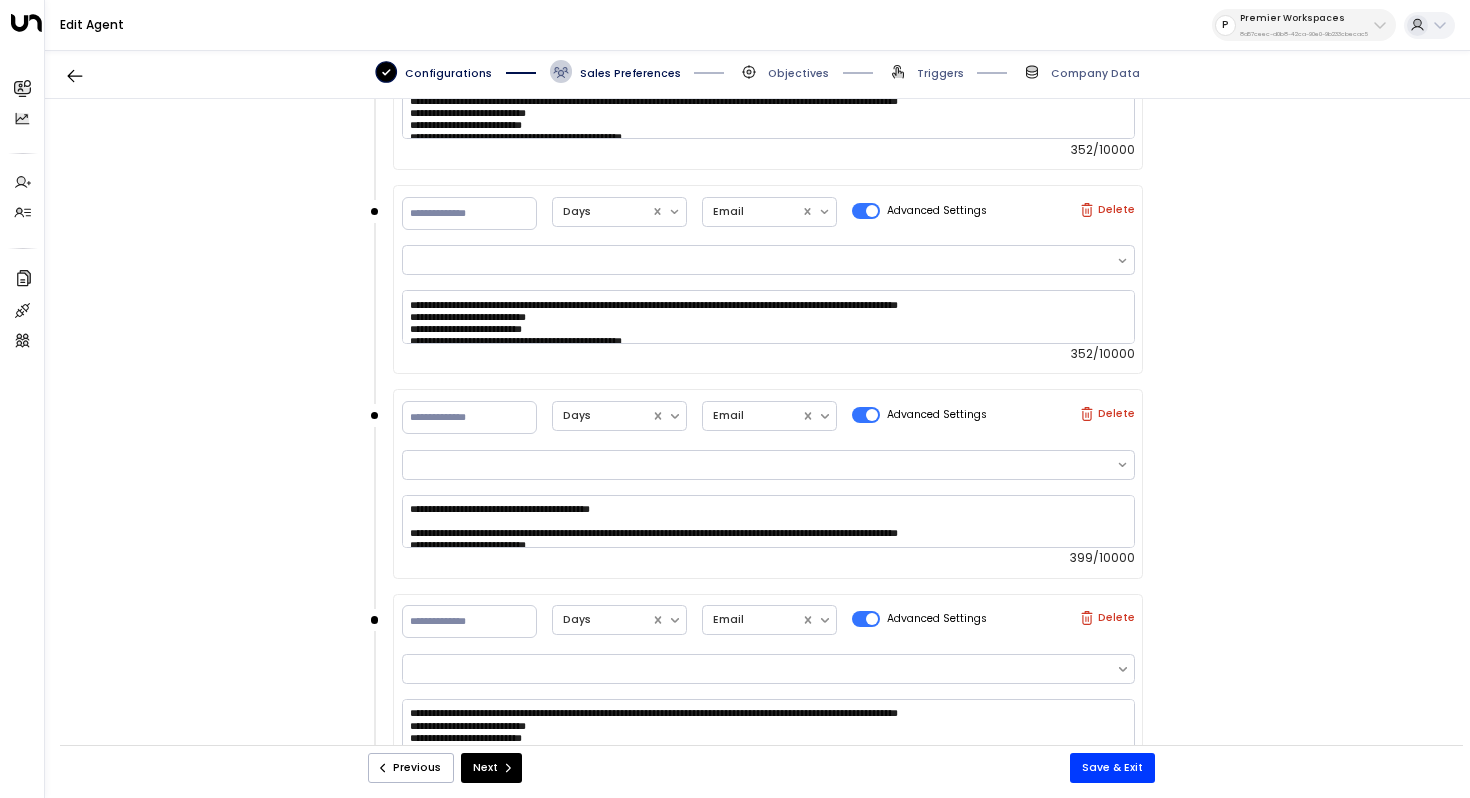 scroll, scrollTop: 1265, scrollLeft: 0, axis: vertical 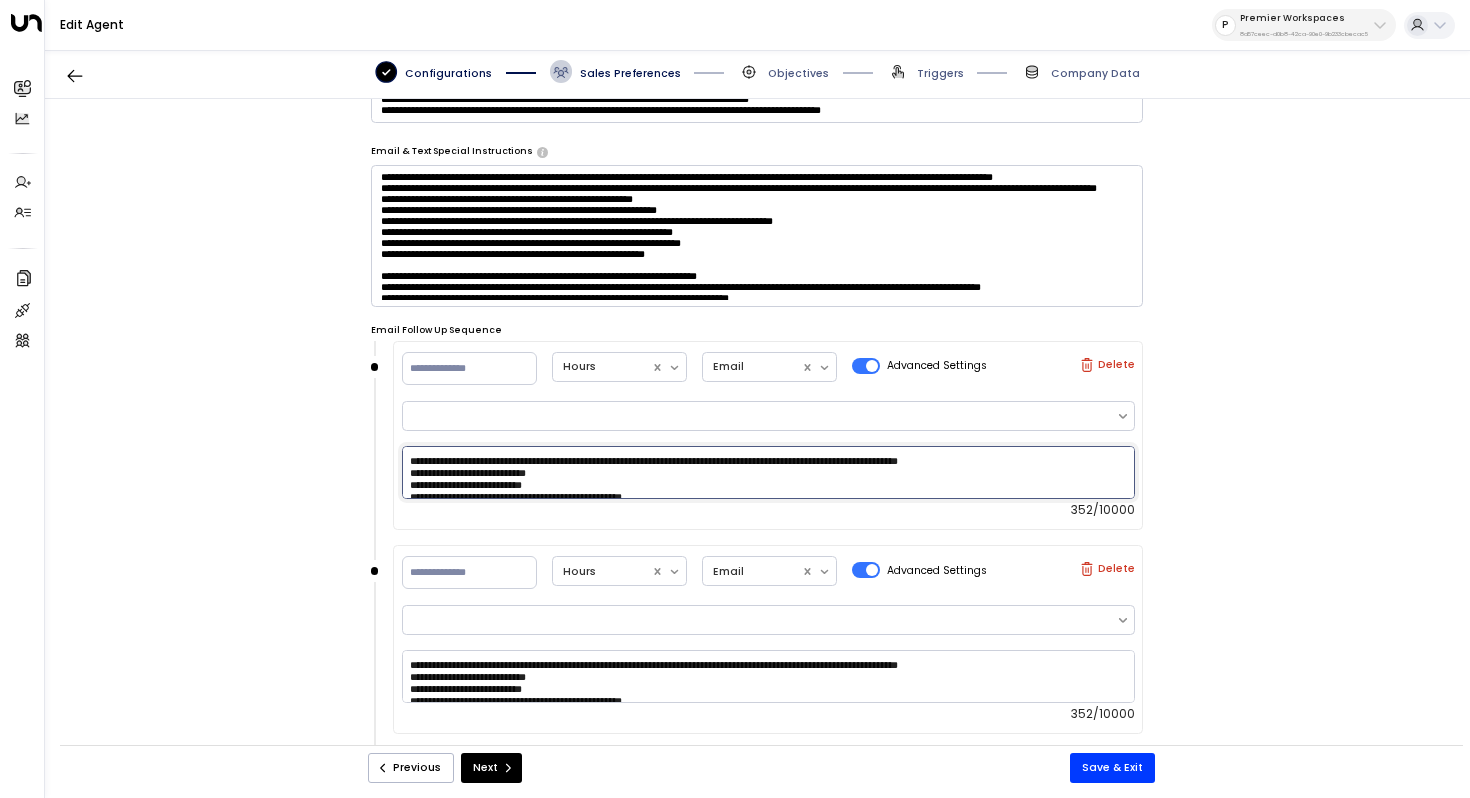 drag, startPoint x: 647, startPoint y: 460, endPoint x: 612, endPoint y: 460, distance: 35 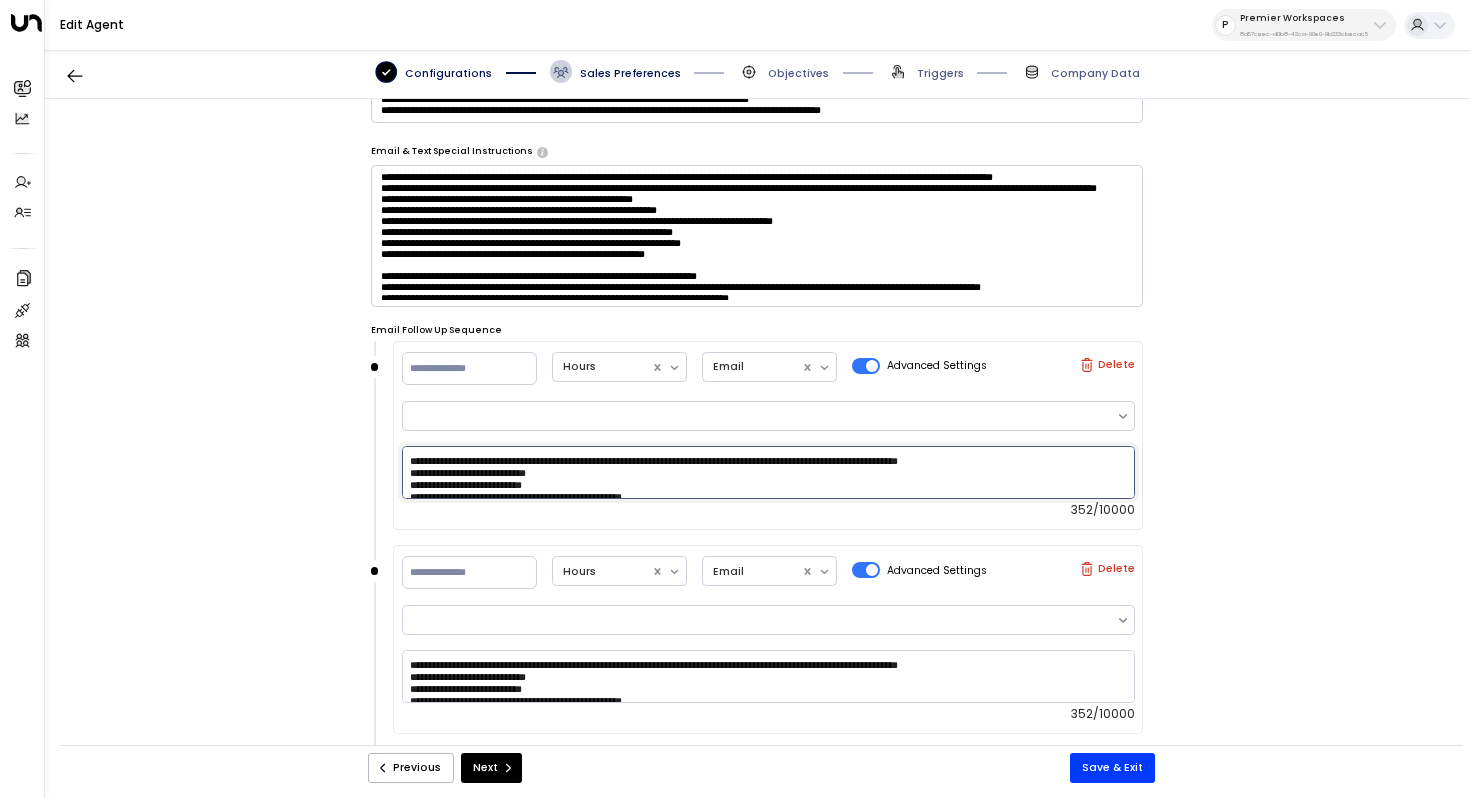 click on "**********" at bounding box center (768, 472) 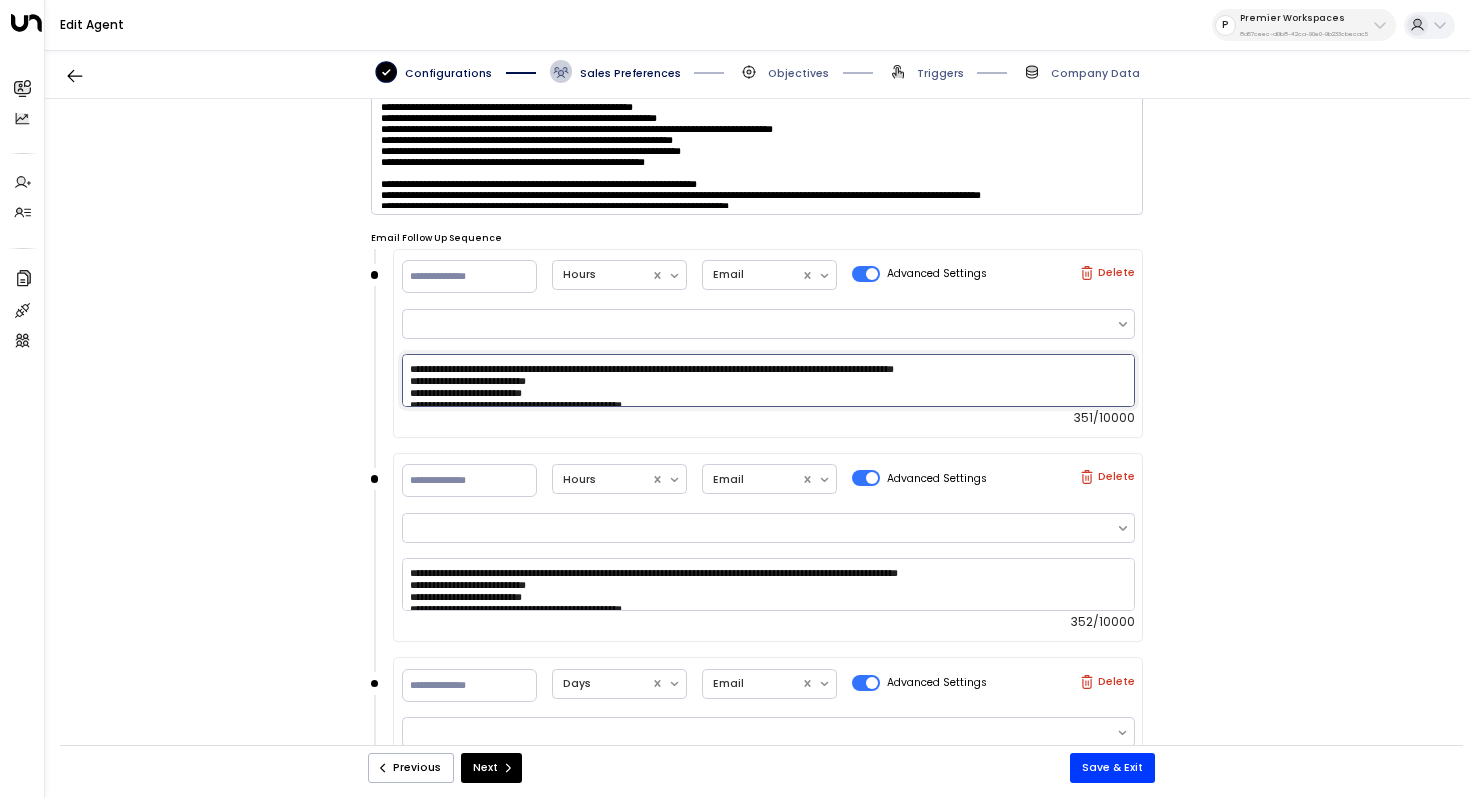 scroll, scrollTop: 734, scrollLeft: 0, axis: vertical 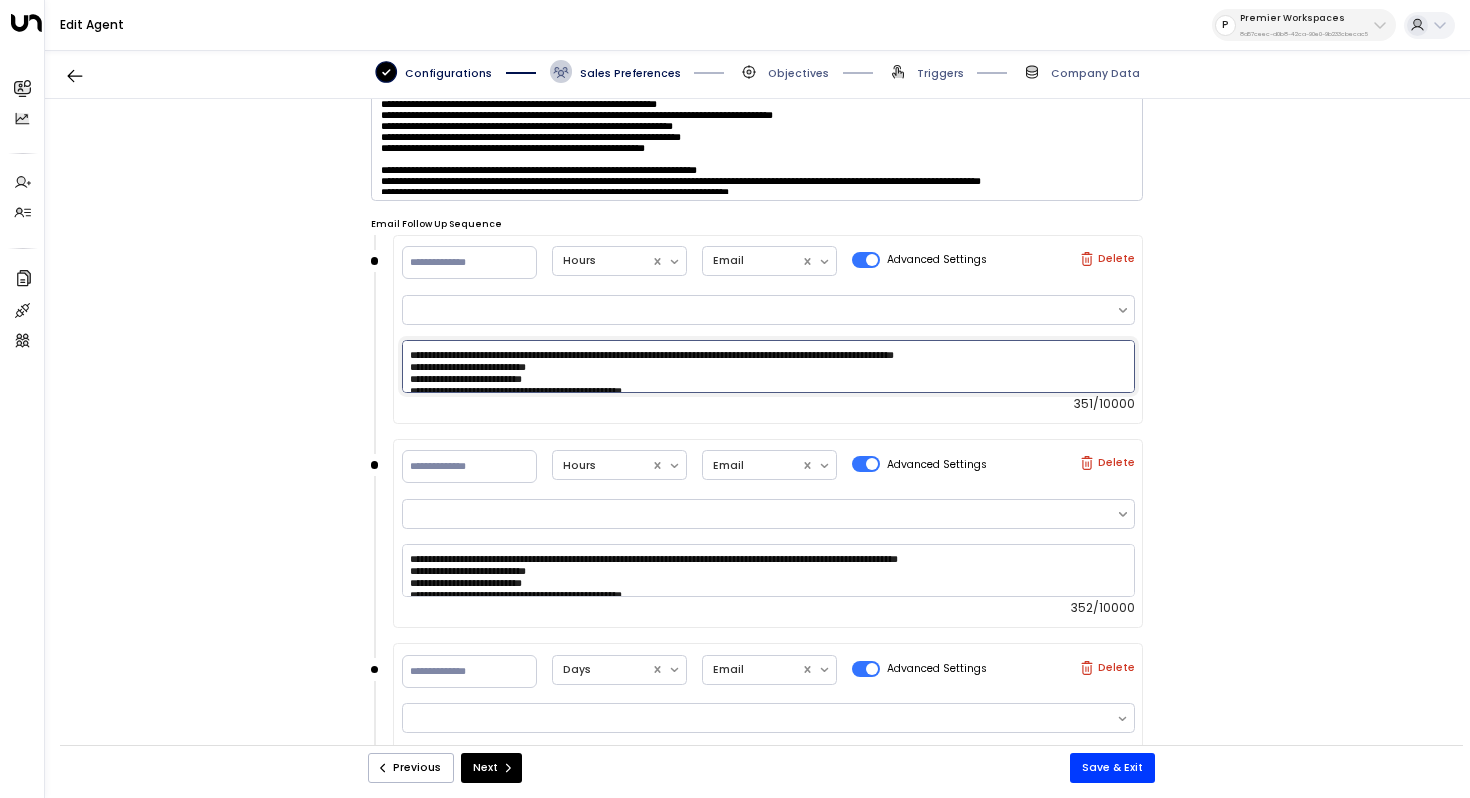type on "**********" 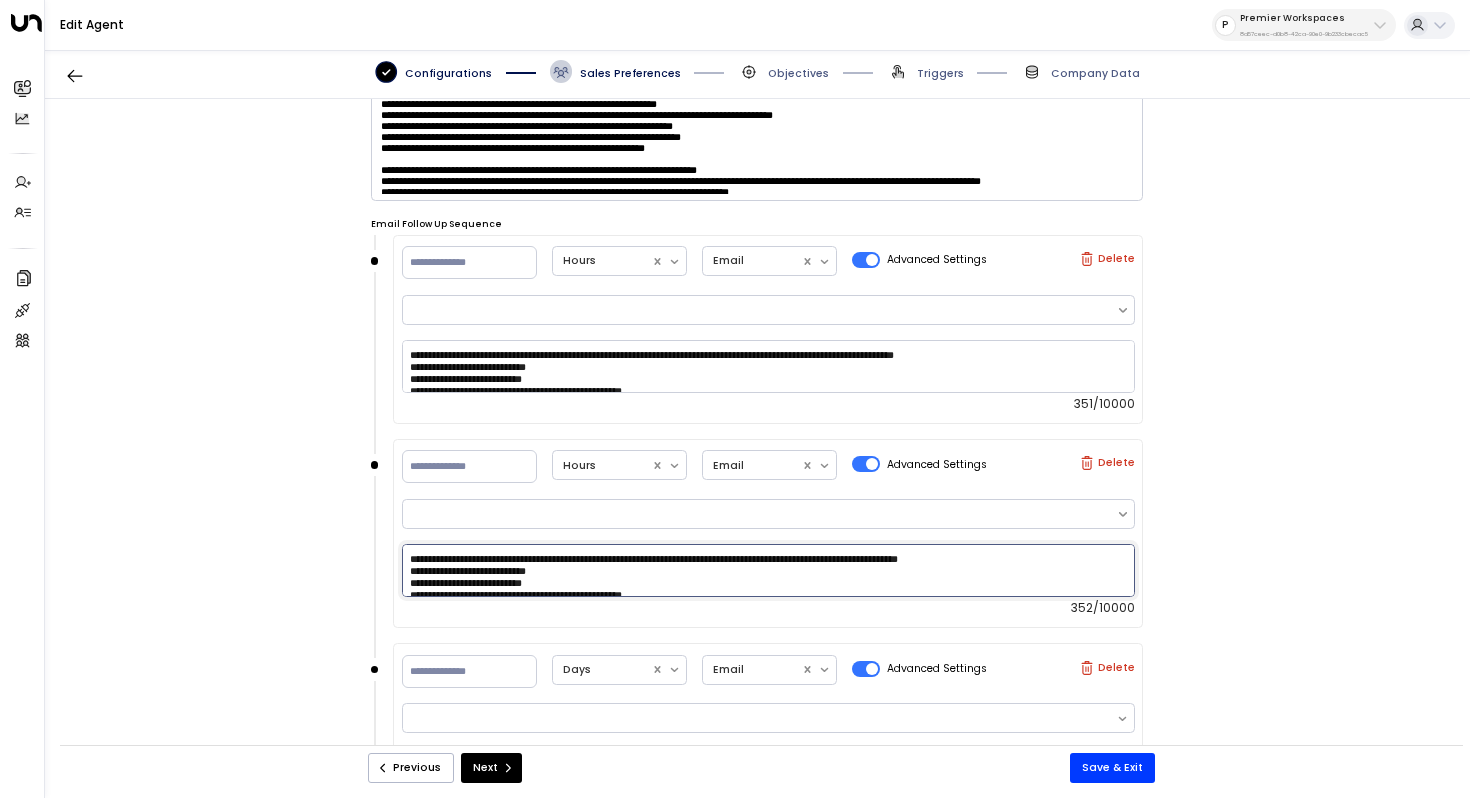 click on "**********" at bounding box center (768, 570) 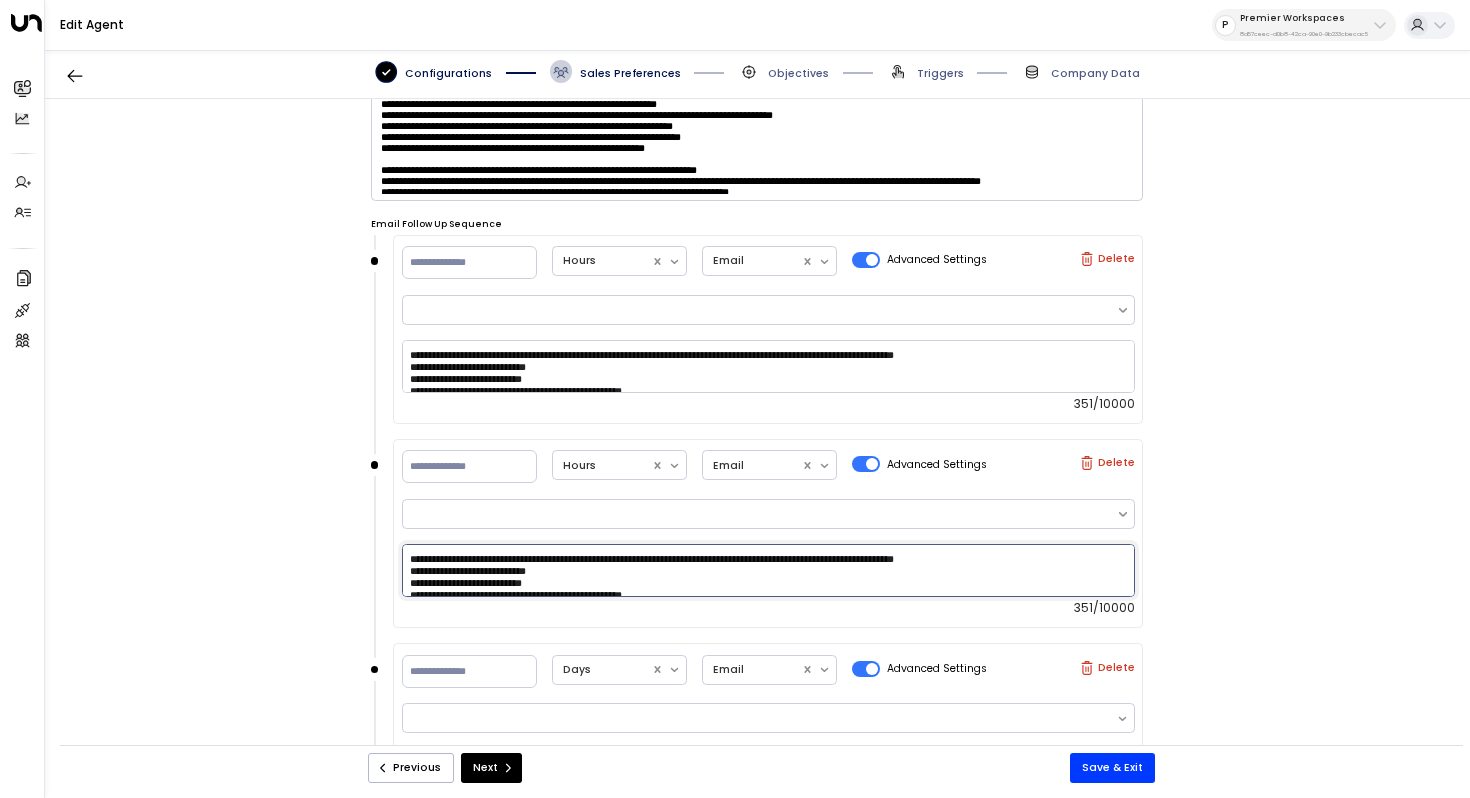 scroll, scrollTop: 48, scrollLeft: 0, axis: vertical 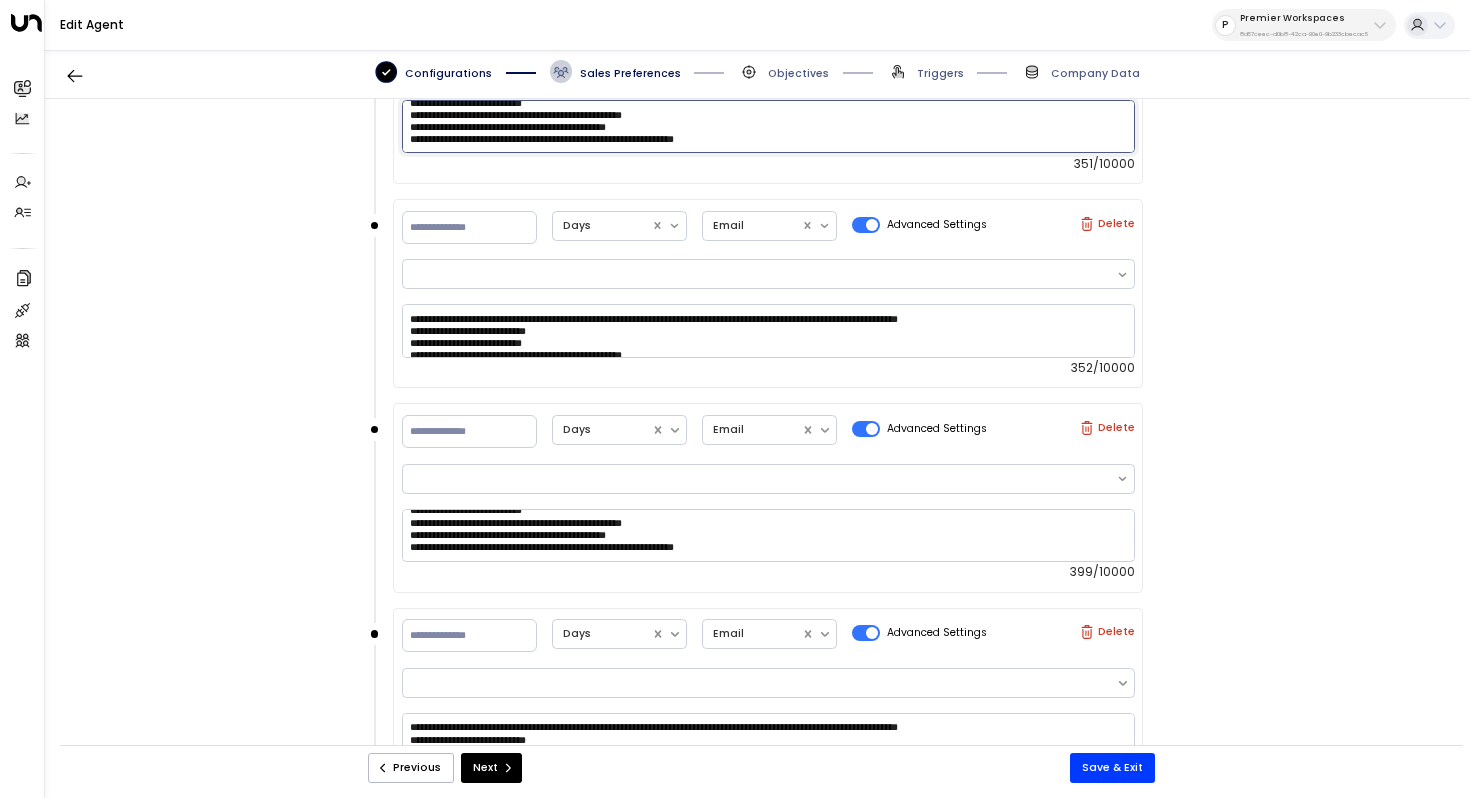 type on "**********" 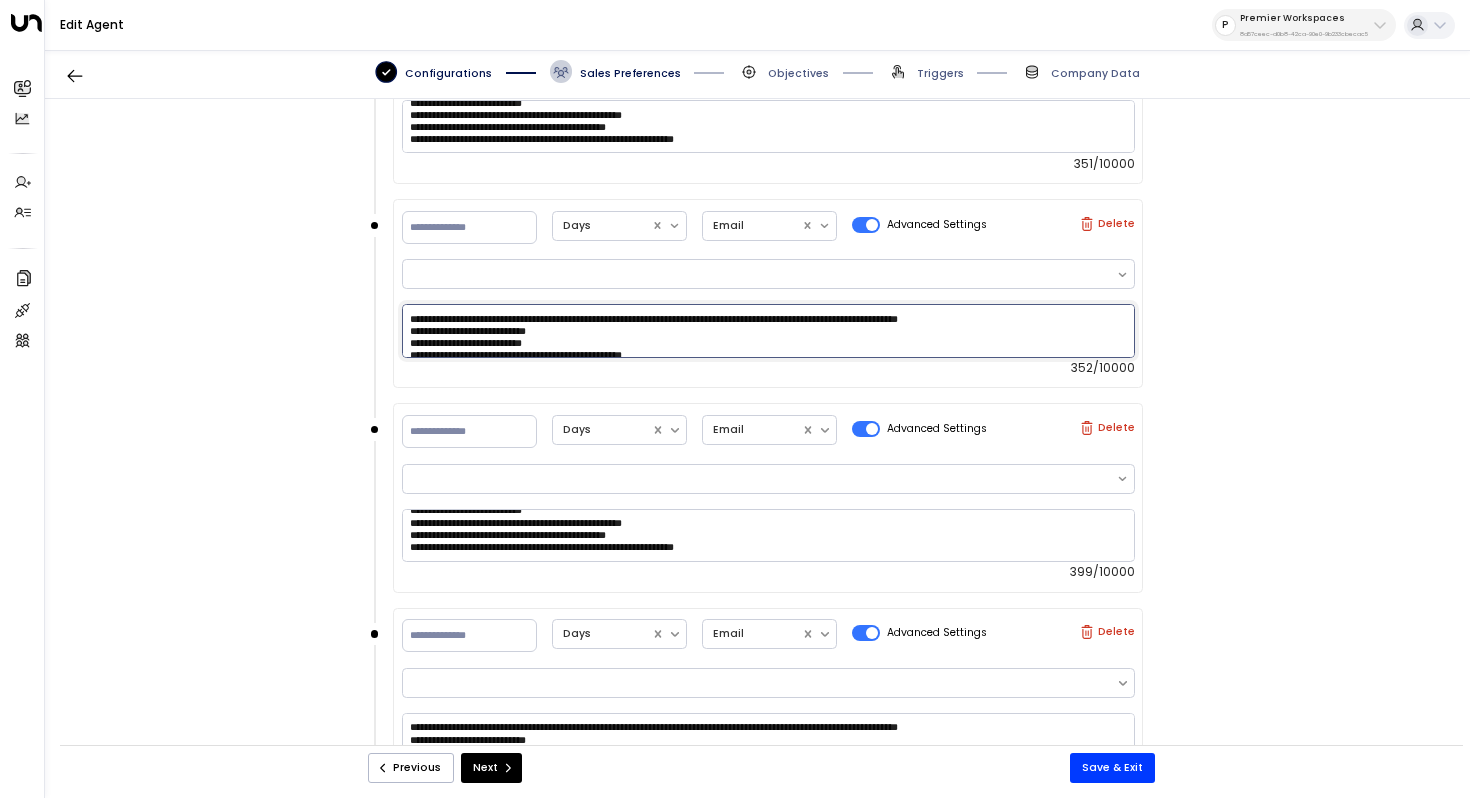 click on "**********" at bounding box center [768, 330] 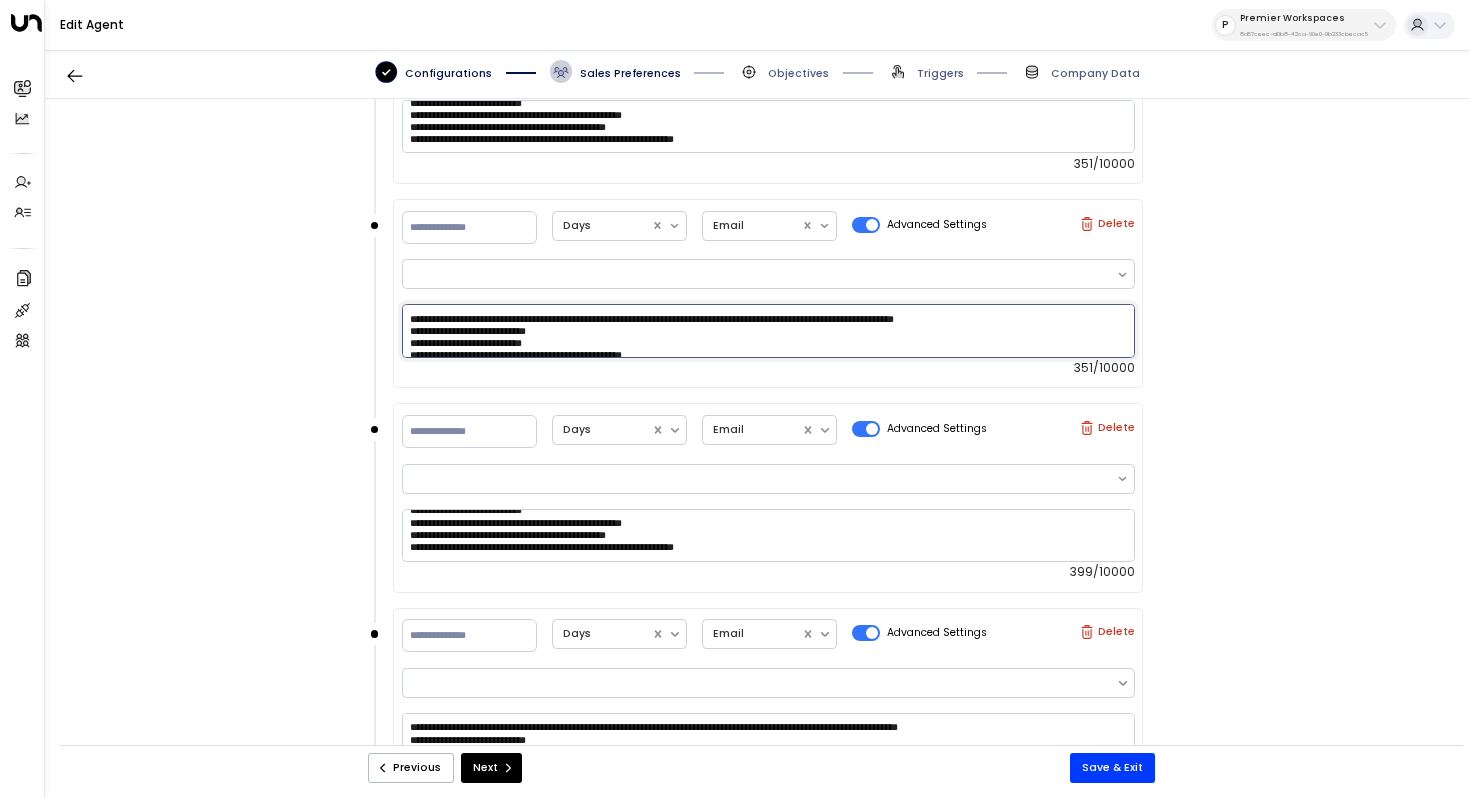 type on "**********" 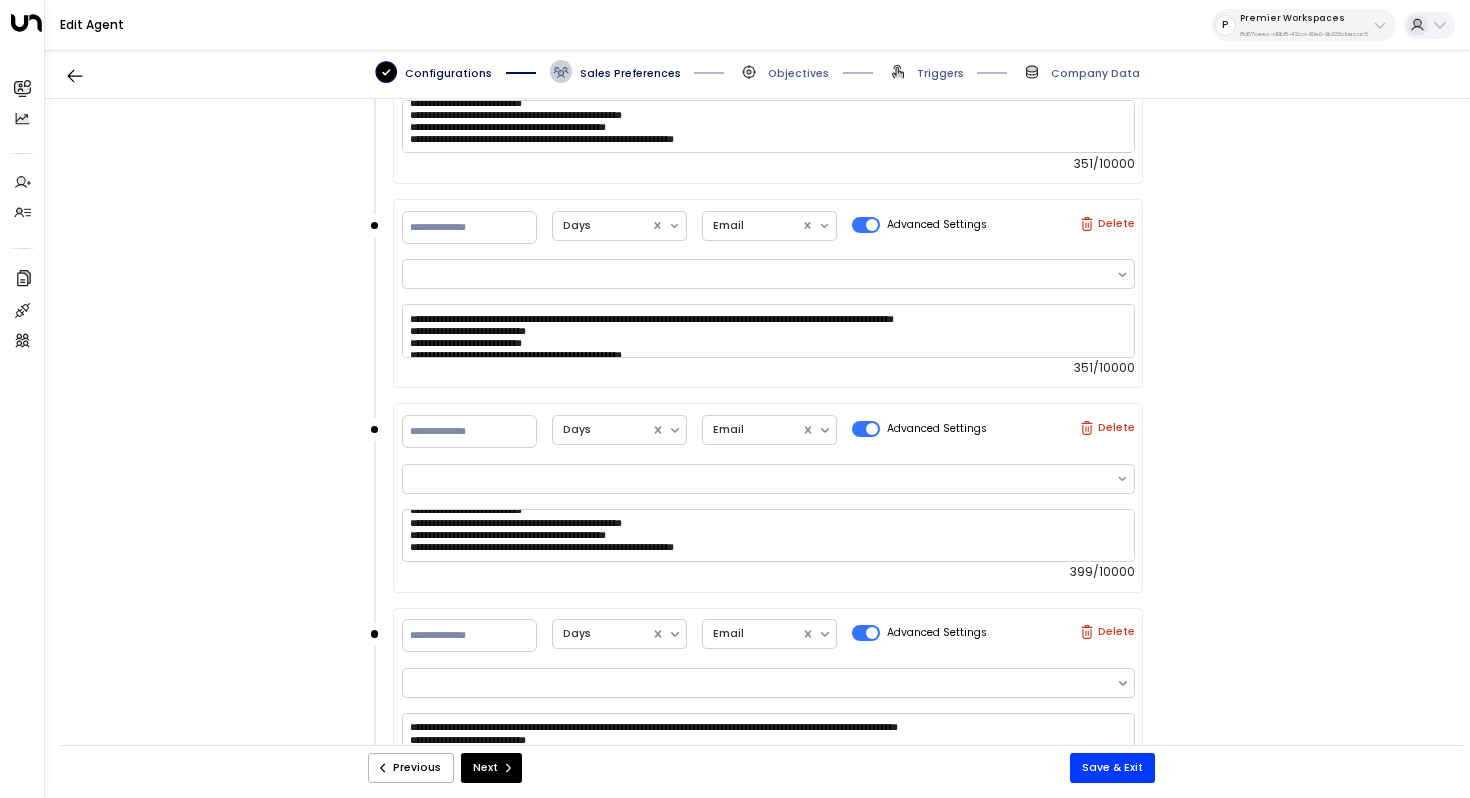 click on "**********" at bounding box center [757, 430] 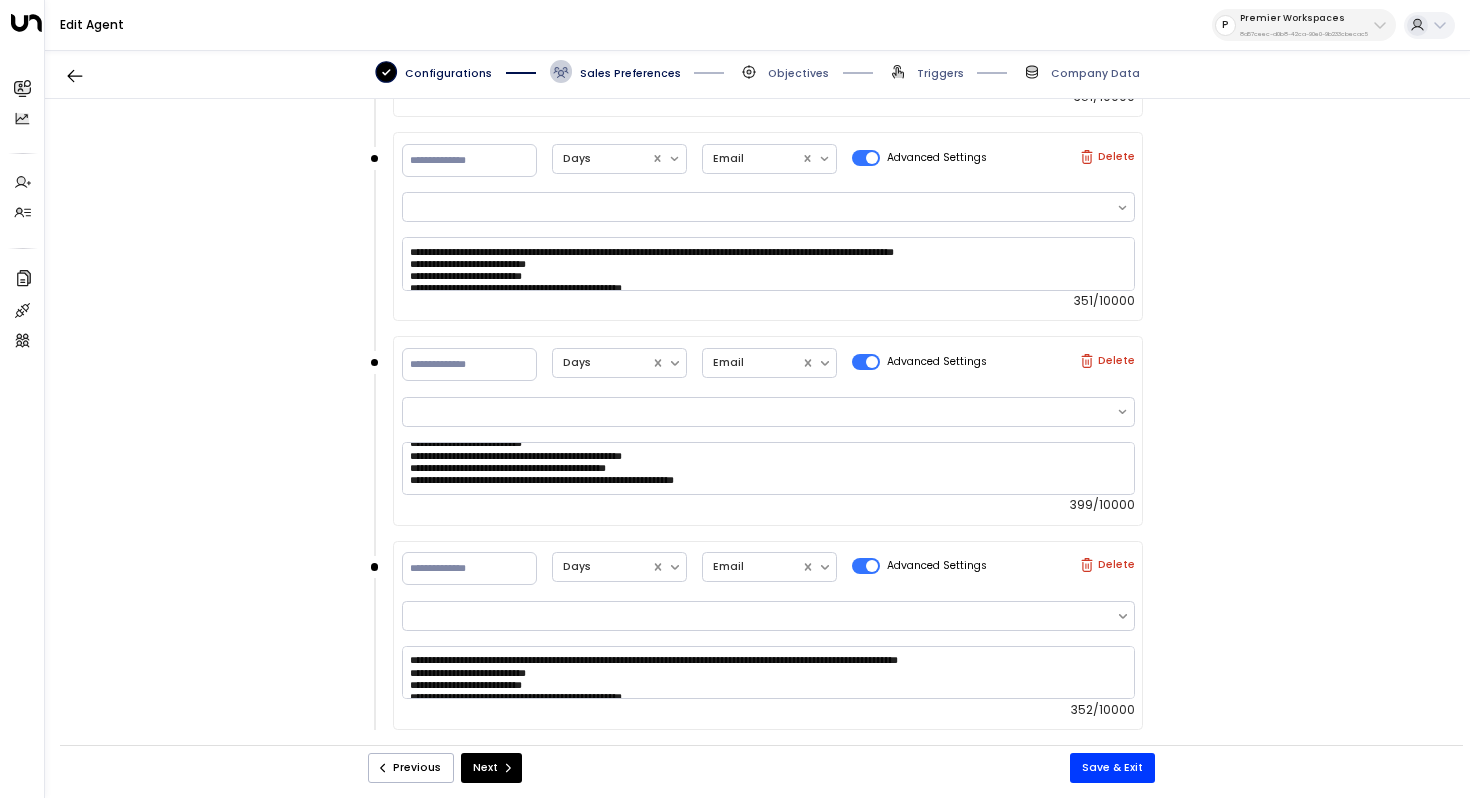 scroll, scrollTop: 1265, scrollLeft: 0, axis: vertical 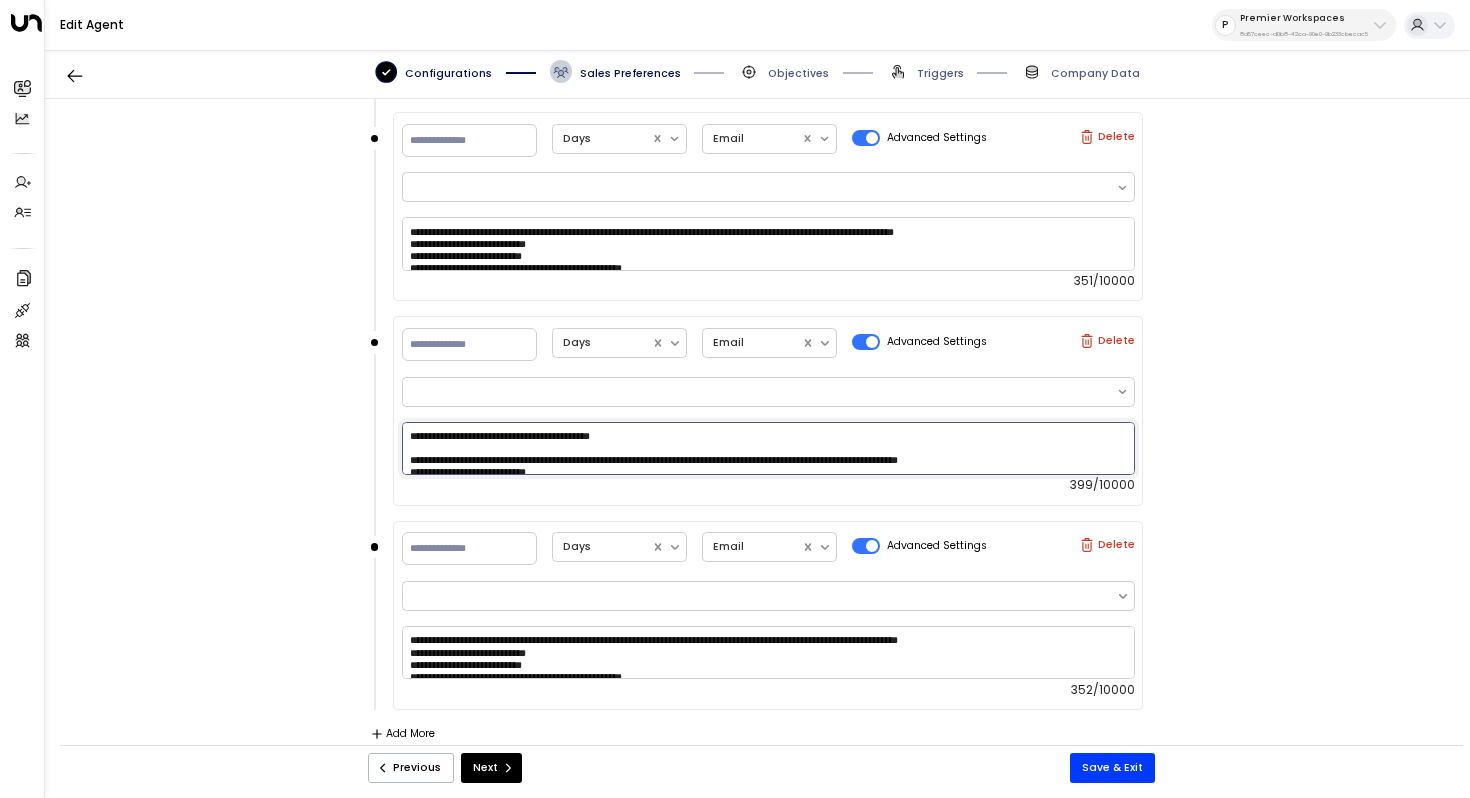click on "**********" at bounding box center (768, 448) 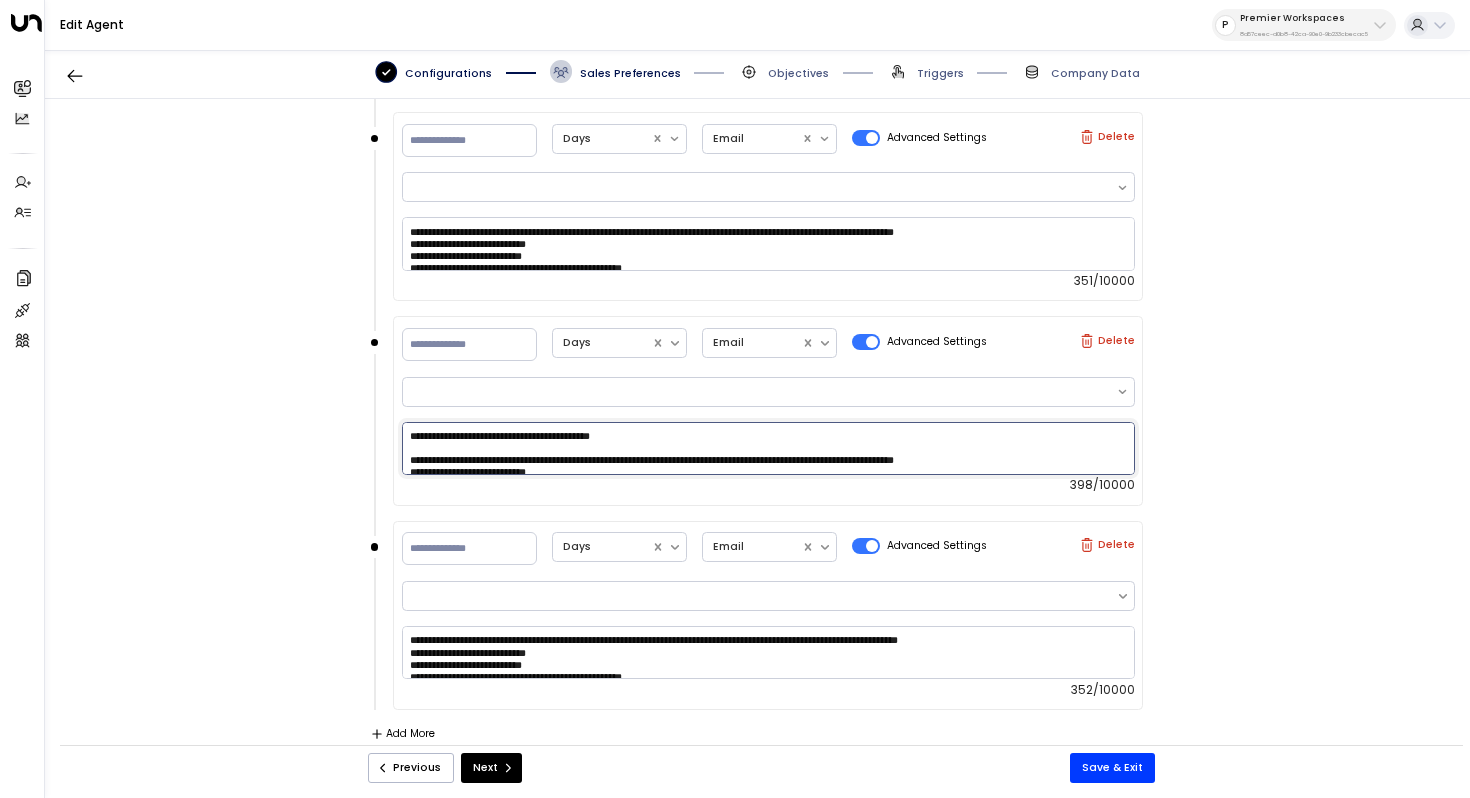type on "**********" 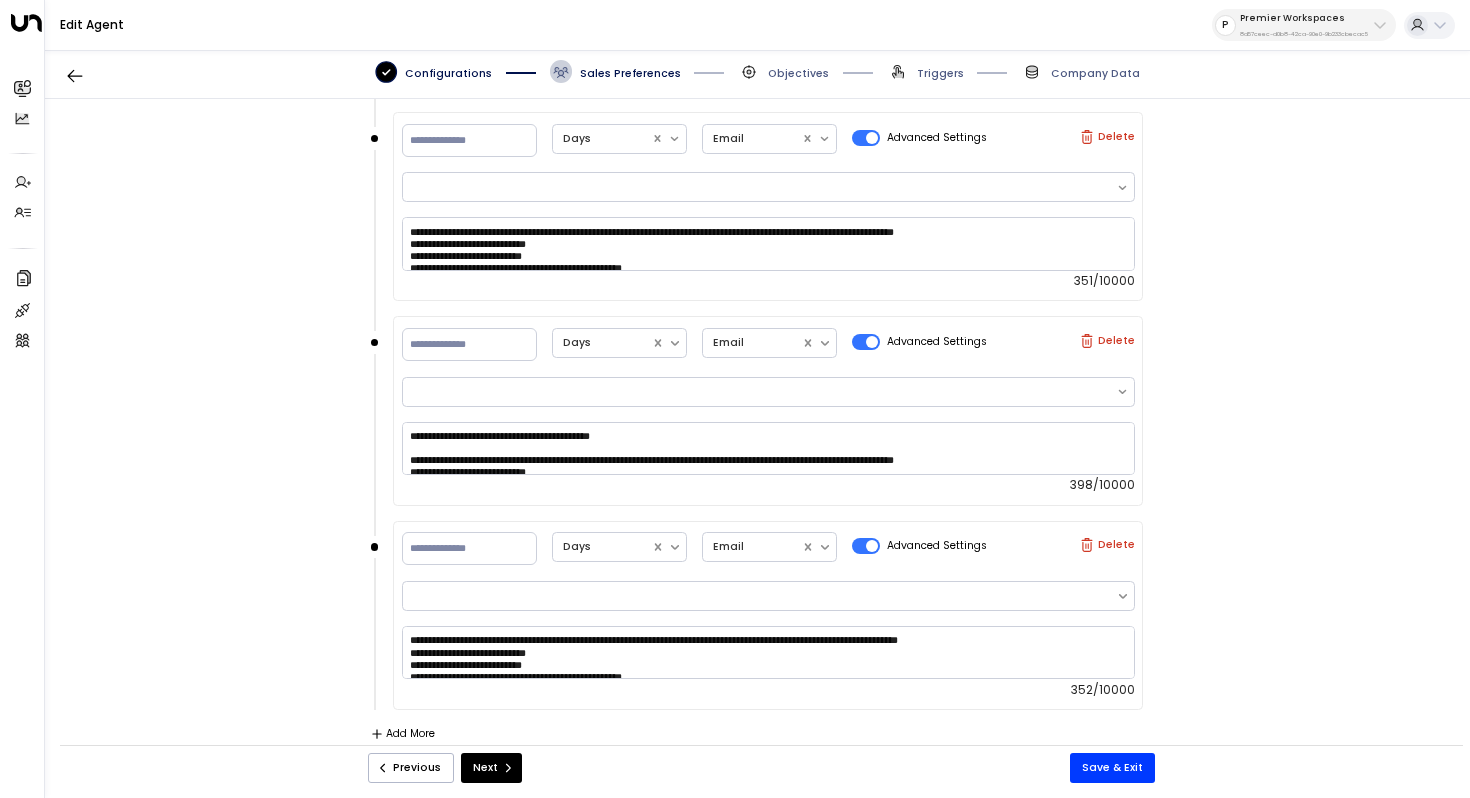 click on "**********" at bounding box center [757, 430] 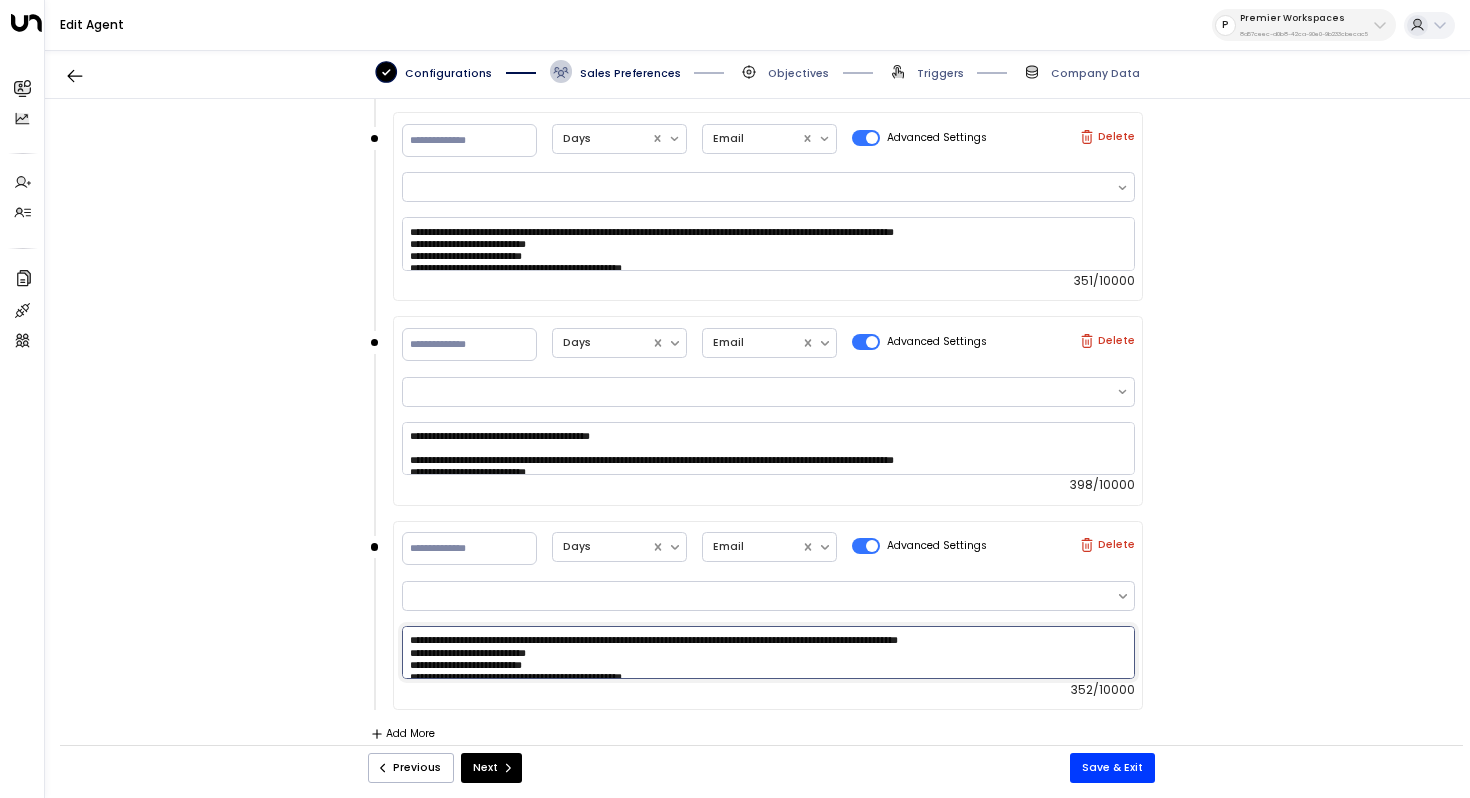 click on "**********" at bounding box center (768, 652) 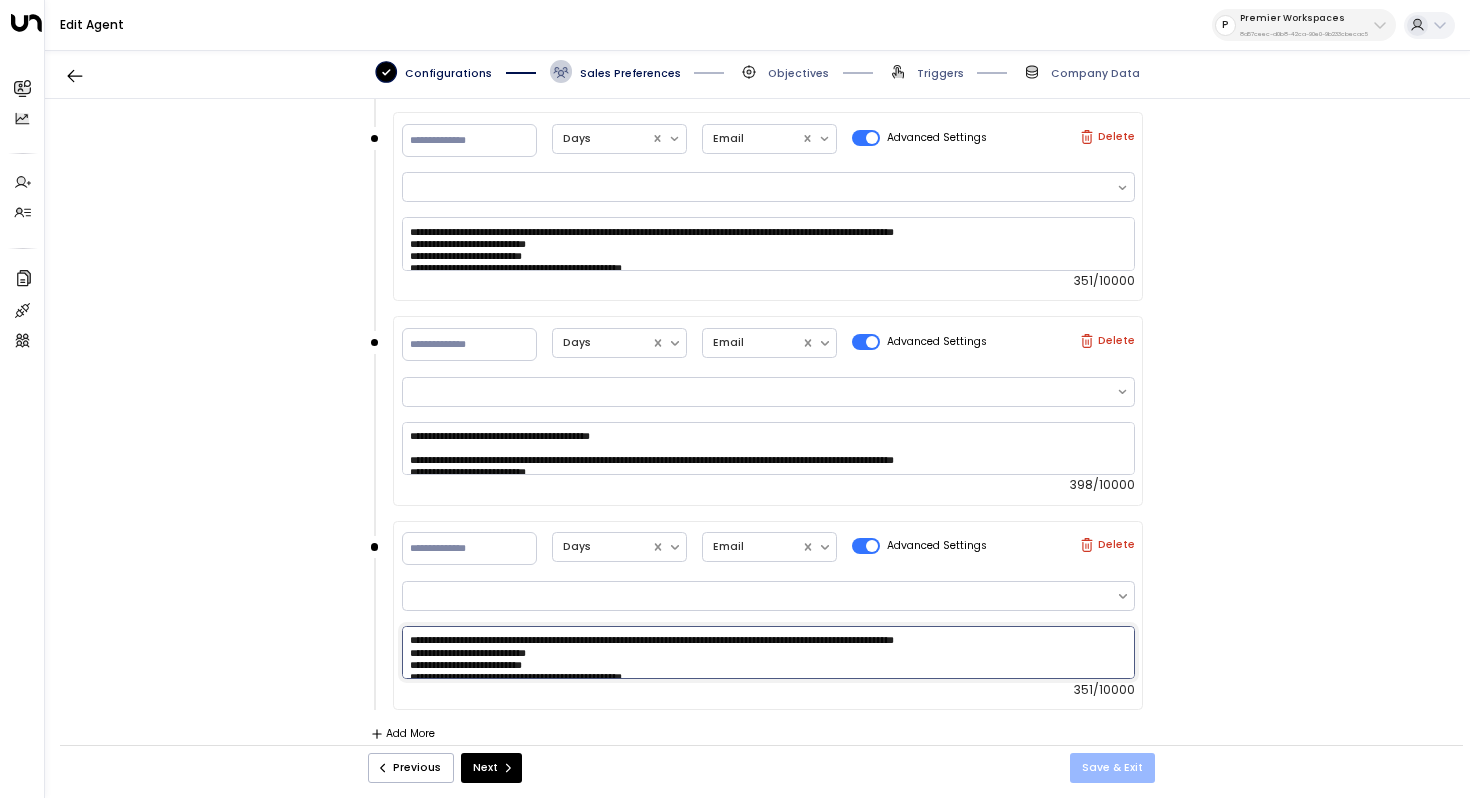 type on "**********" 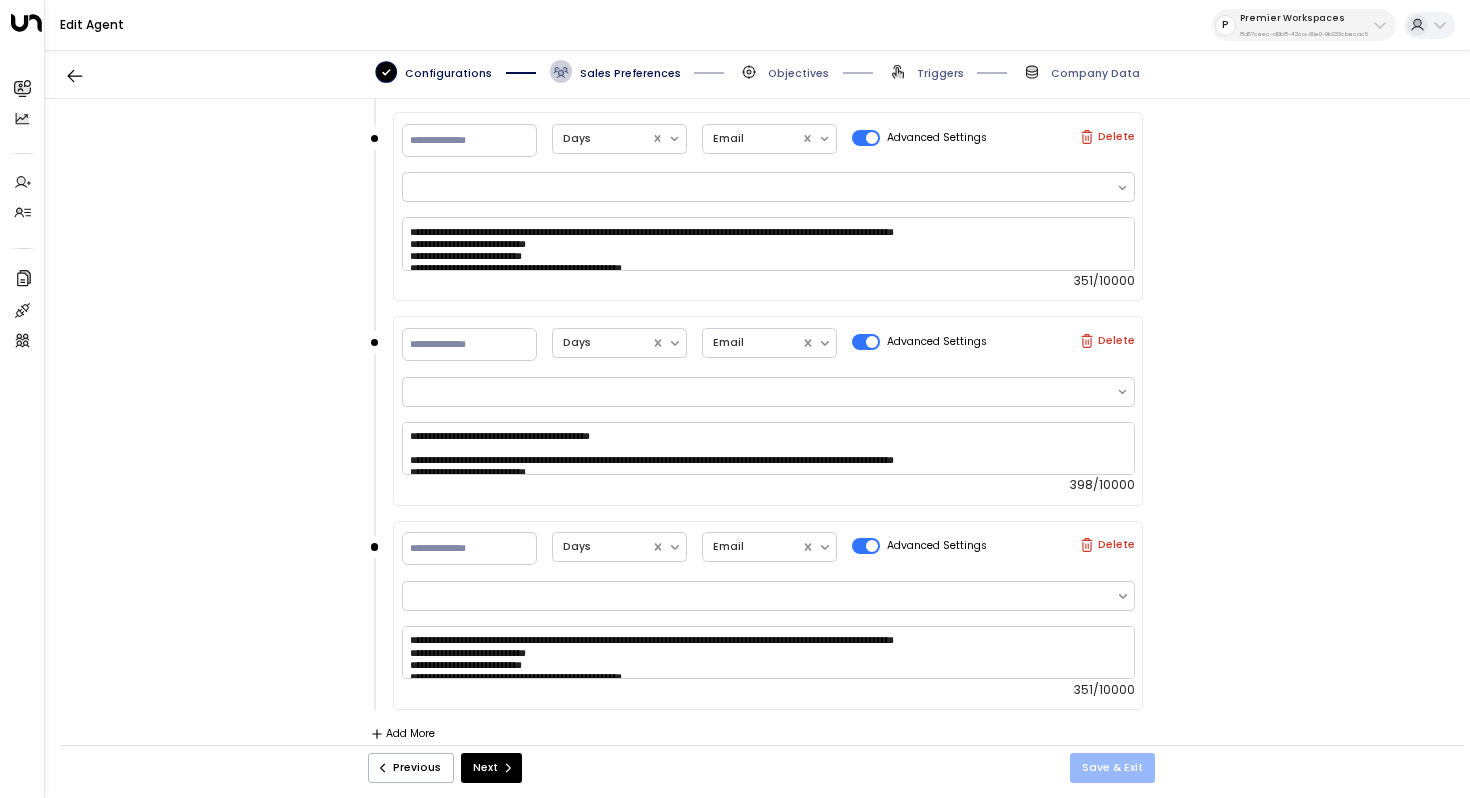 click on "Save & Exit" at bounding box center [1112, 768] 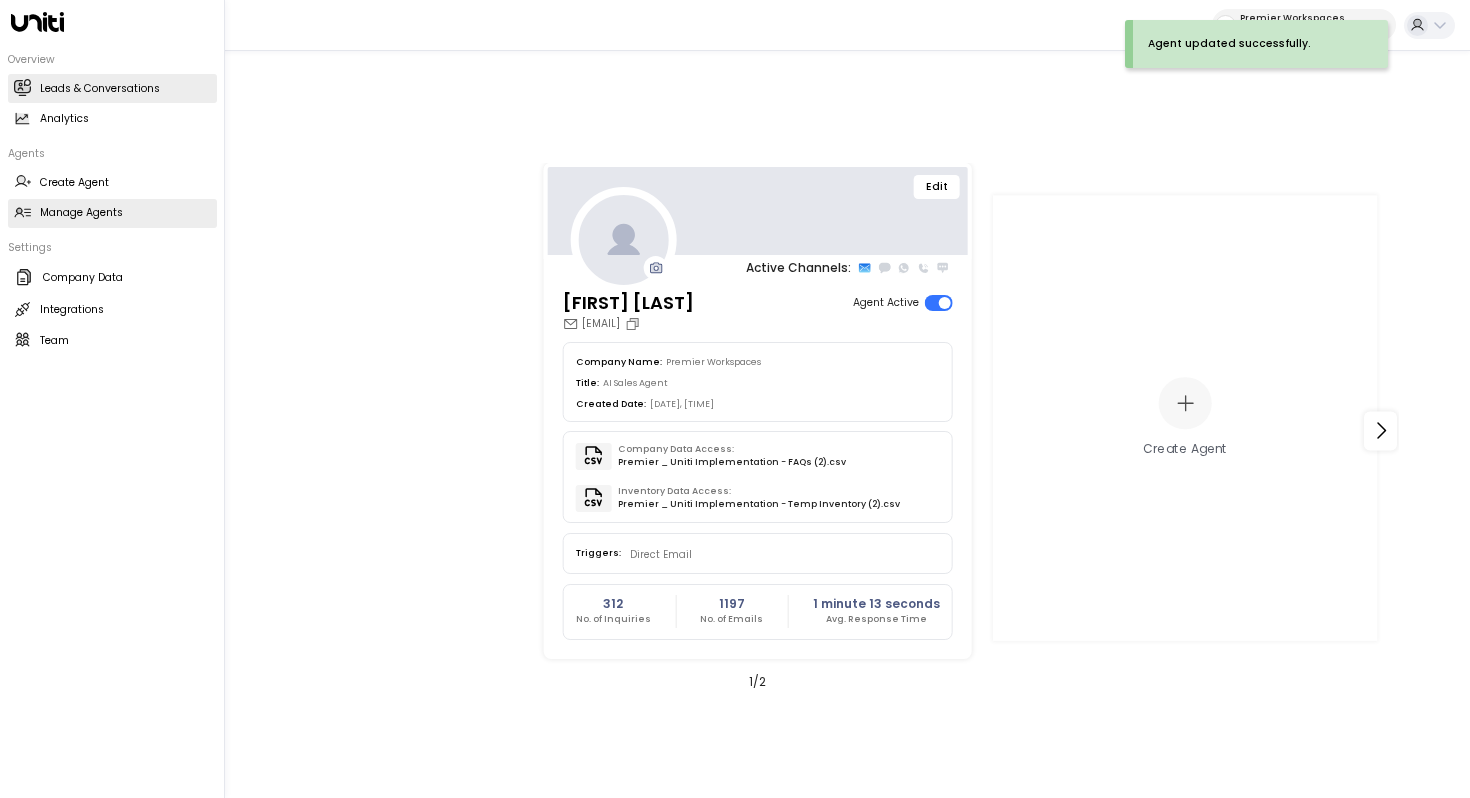 click on "Leads & Conversations" at bounding box center (100, 89) 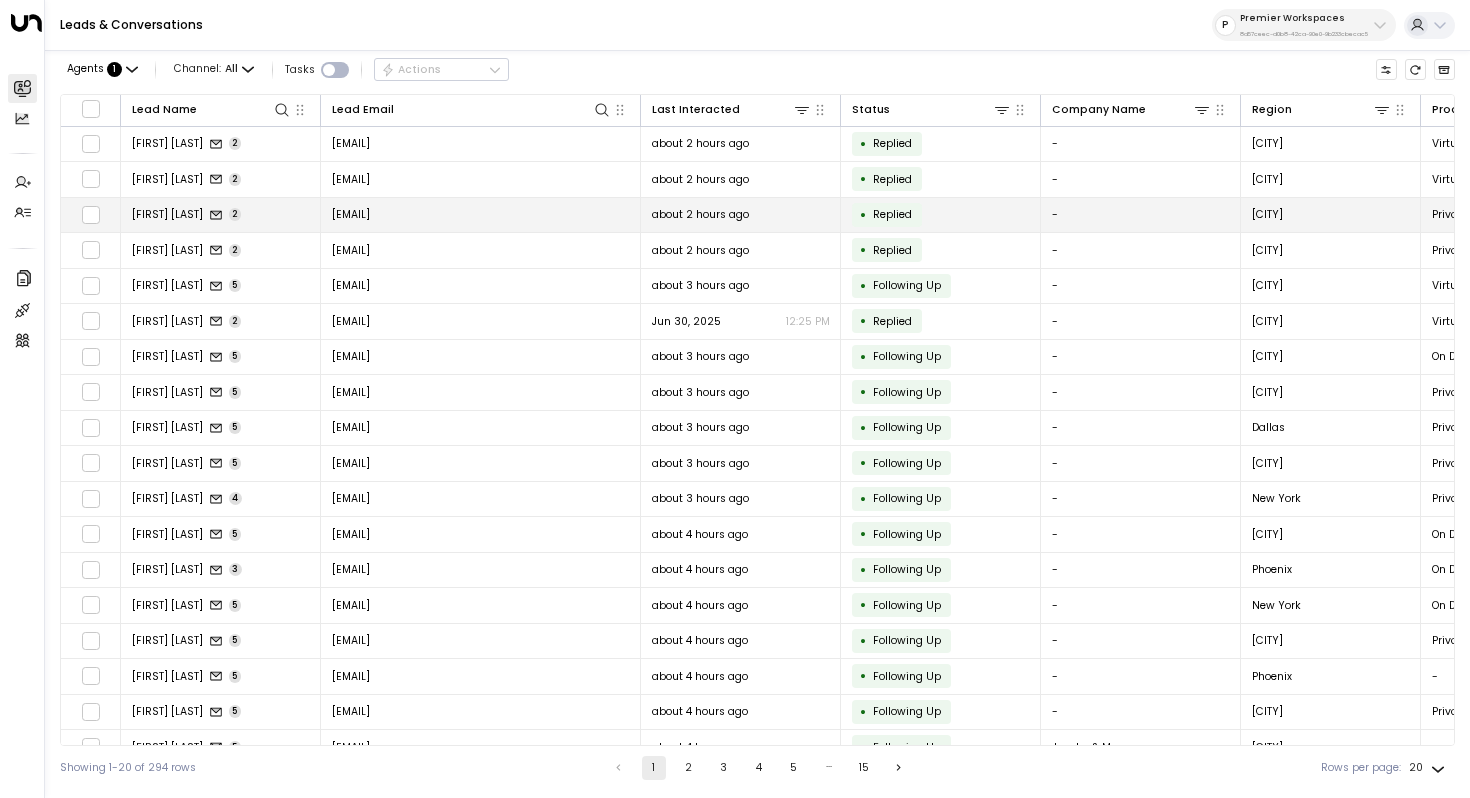 click on "[FIRST] [LAST]" at bounding box center (167, 214) 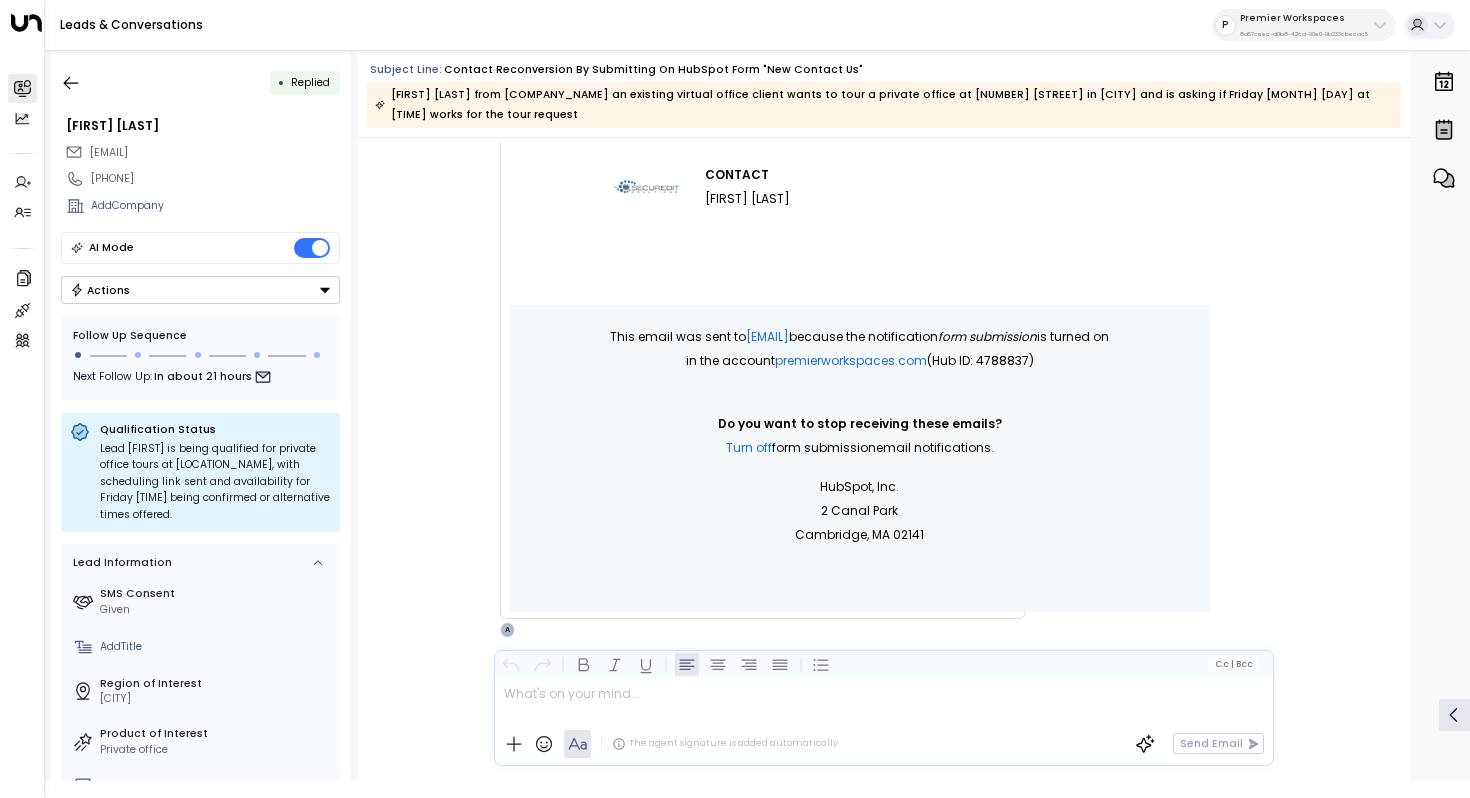 scroll, scrollTop: 1023, scrollLeft: 0, axis: vertical 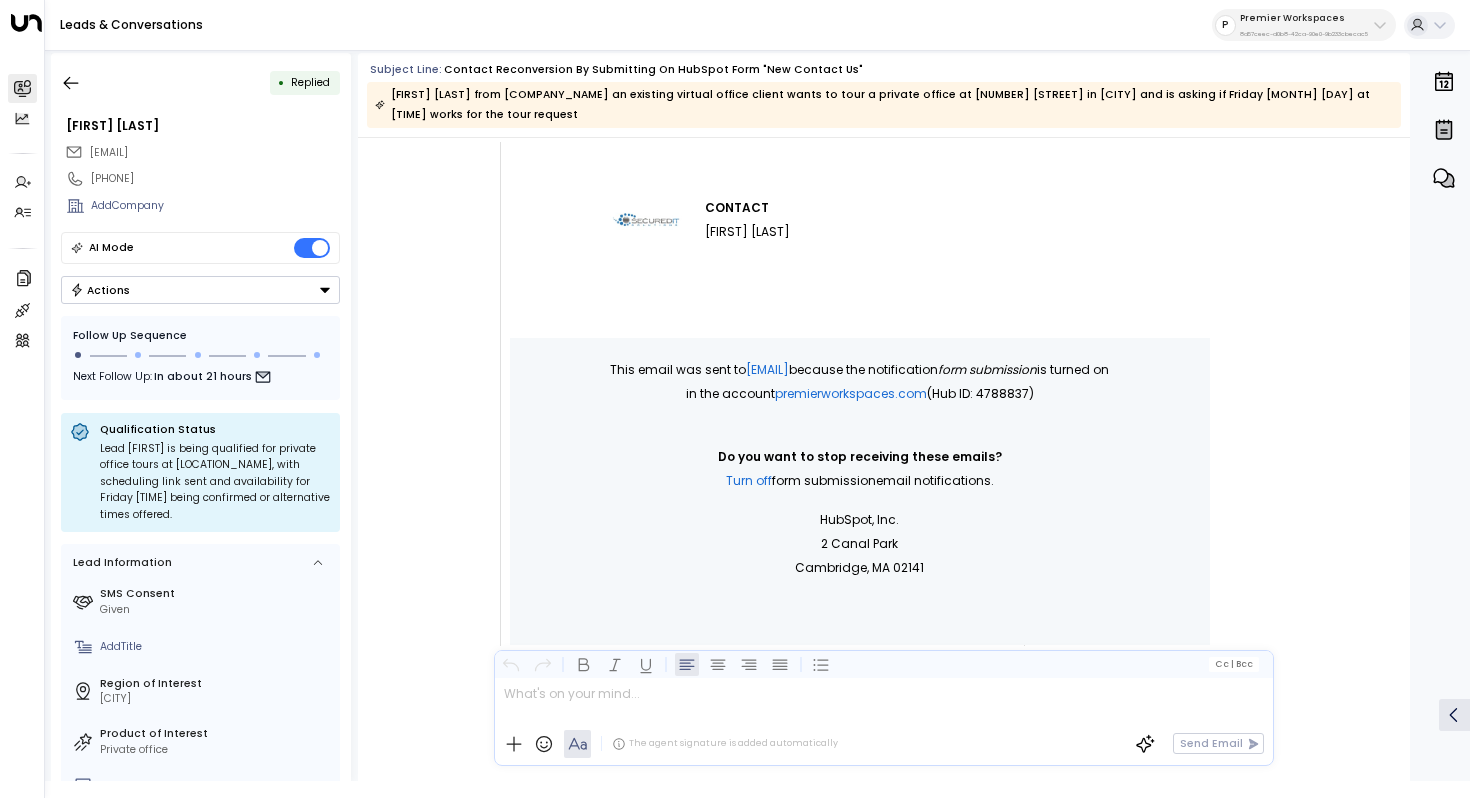 drag, startPoint x: 796, startPoint y: 393, endPoint x: 774, endPoint y: 393, distance: 22 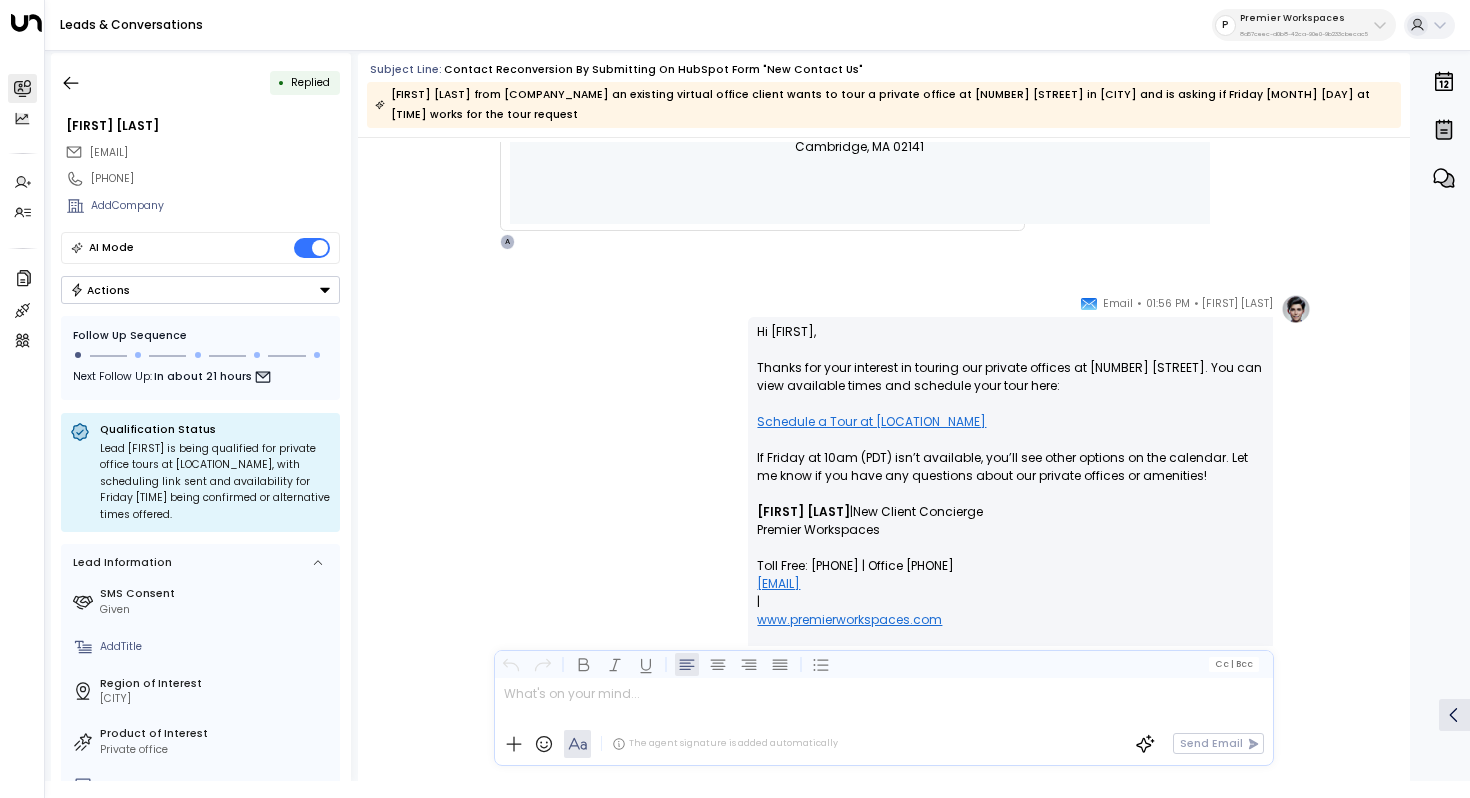 scroll, scrollTop: 1450, scrollLeft: 0, axis: vertical 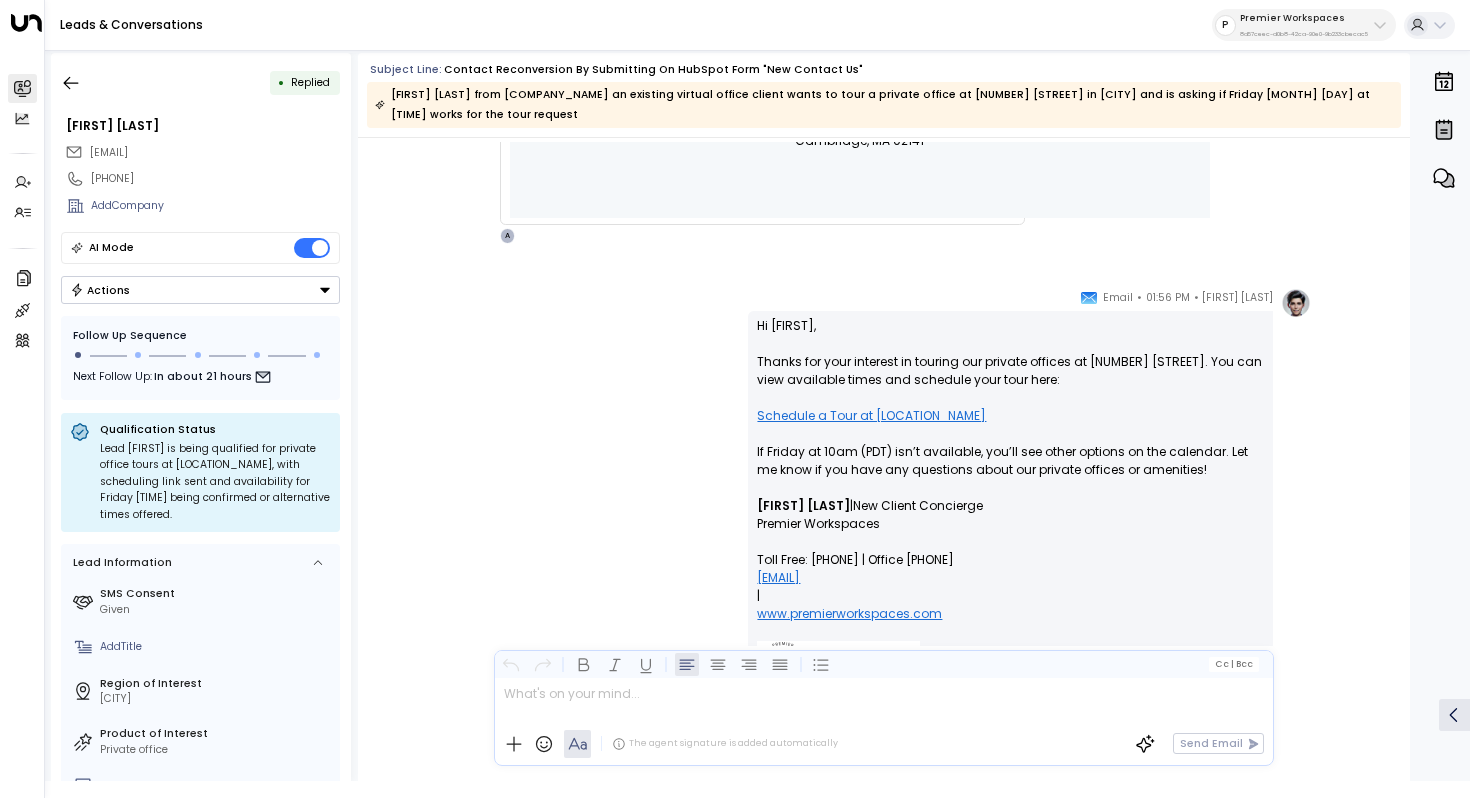 click on "Hi Chris, Thanks for your interest in touring our private offices at 5940 South Rainbow Boulevard. You can view available times and schedule your tour here:  Schedule a Tour at South Rainbow Business Park If Friday at 10am (PDT) isn’t available, you’ll see other options on the calendar. Let me know if you have any questions about our private offices or amenities!" at bounding box center [1010, 407] 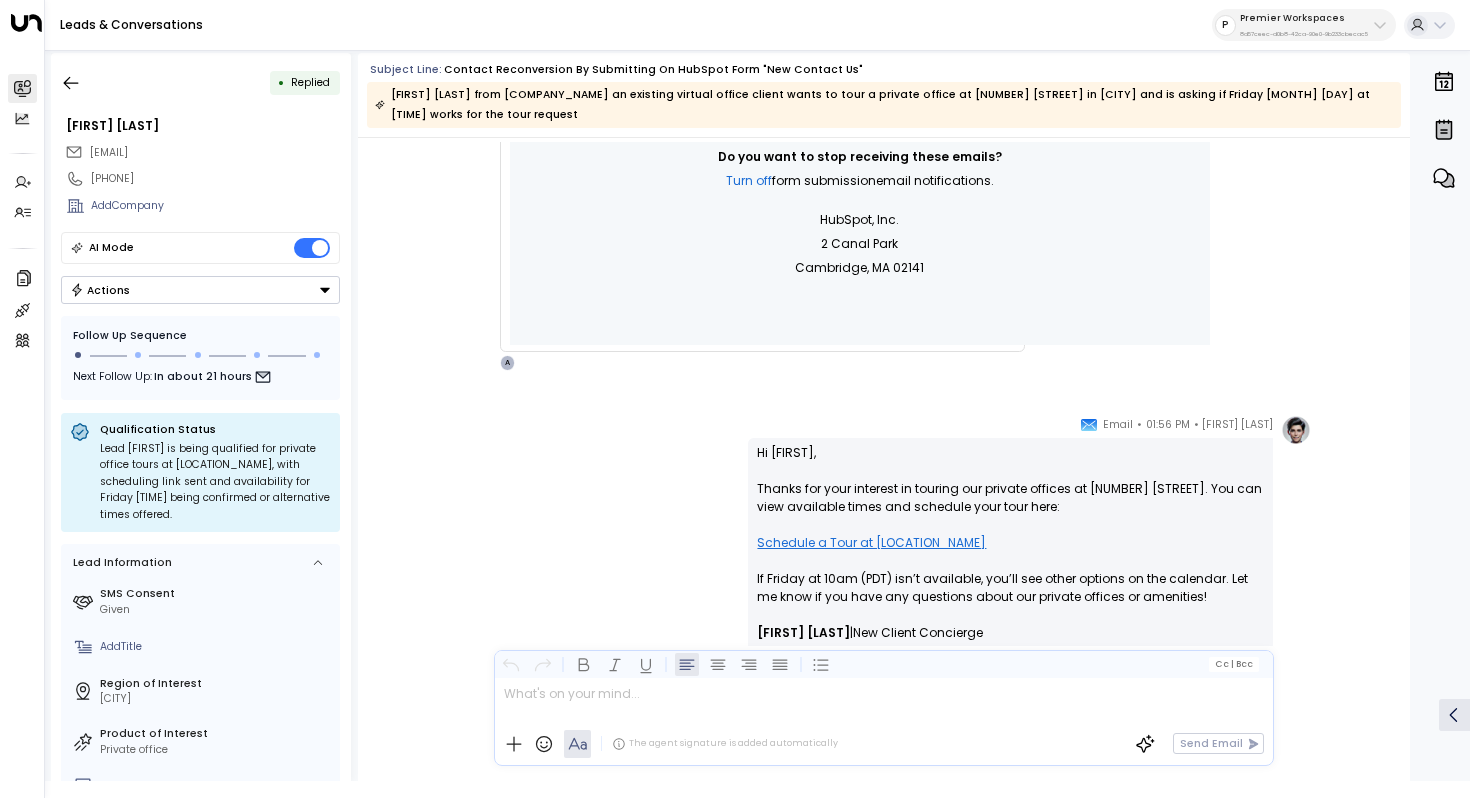 scroll, scrollTop: 1135, scrollLeft: 0, axis: vertical 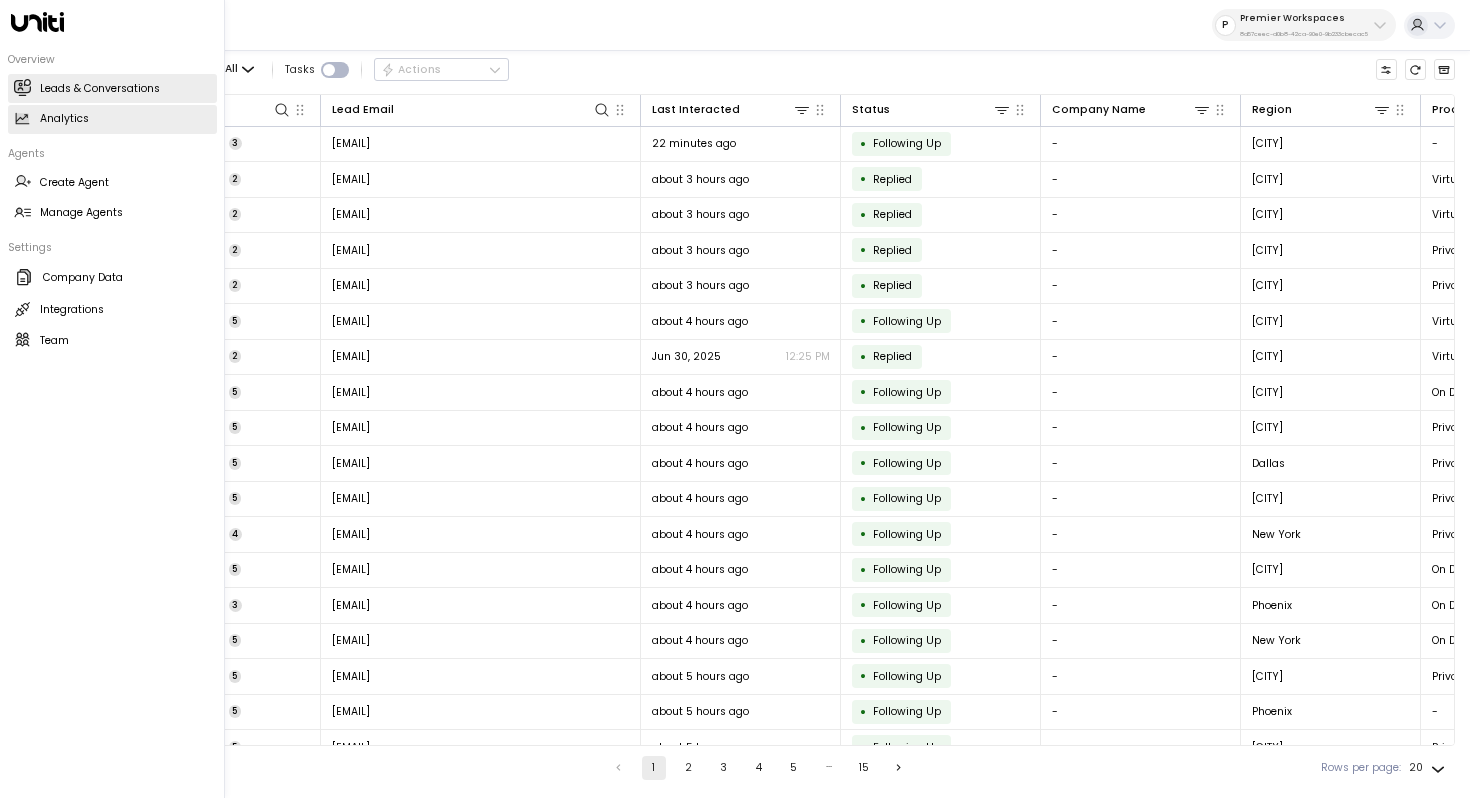 click on "Analytics Analytics" at bounding box center [112, 119] 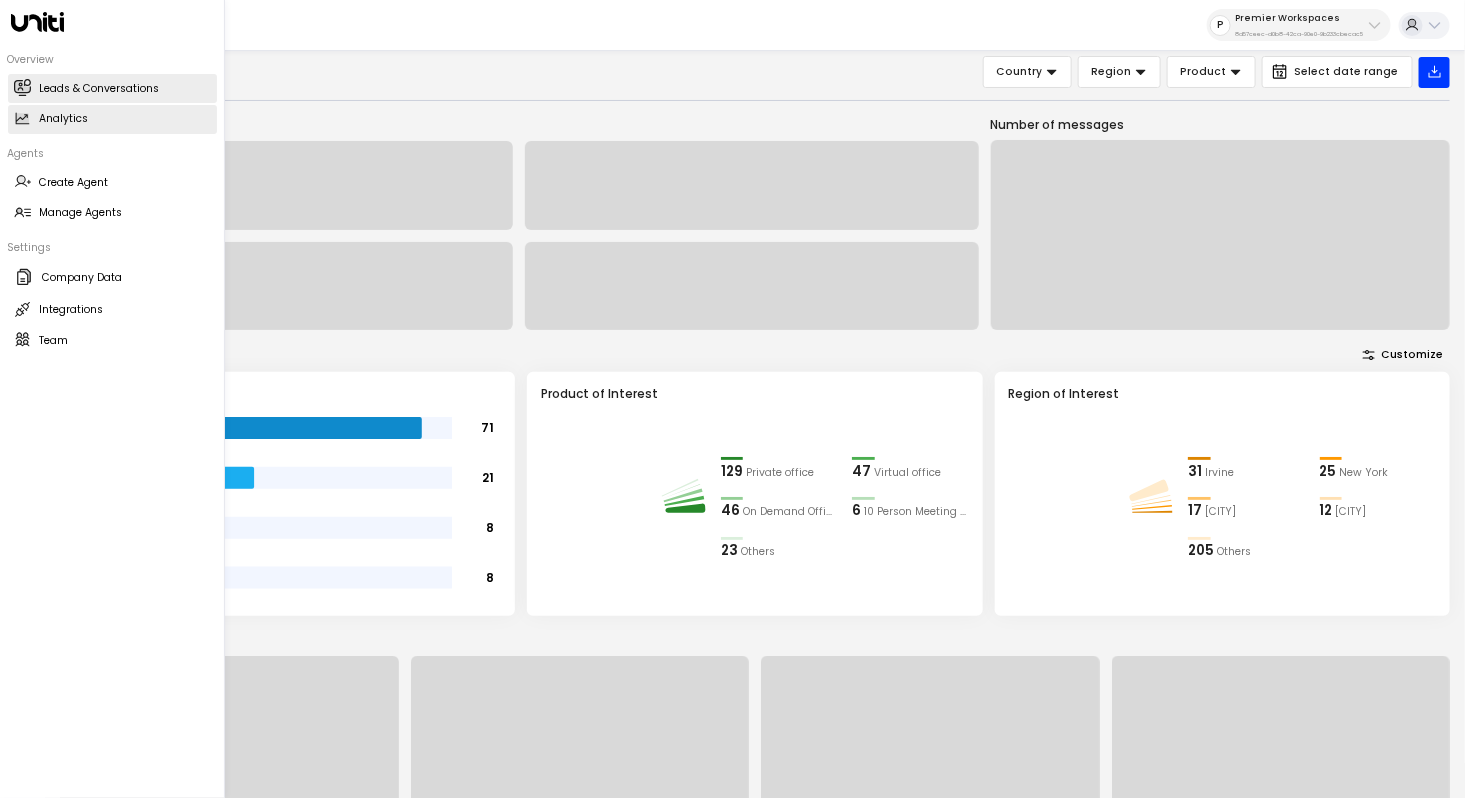 click on "Leads & Conversations" at bounding box center (100, 89) 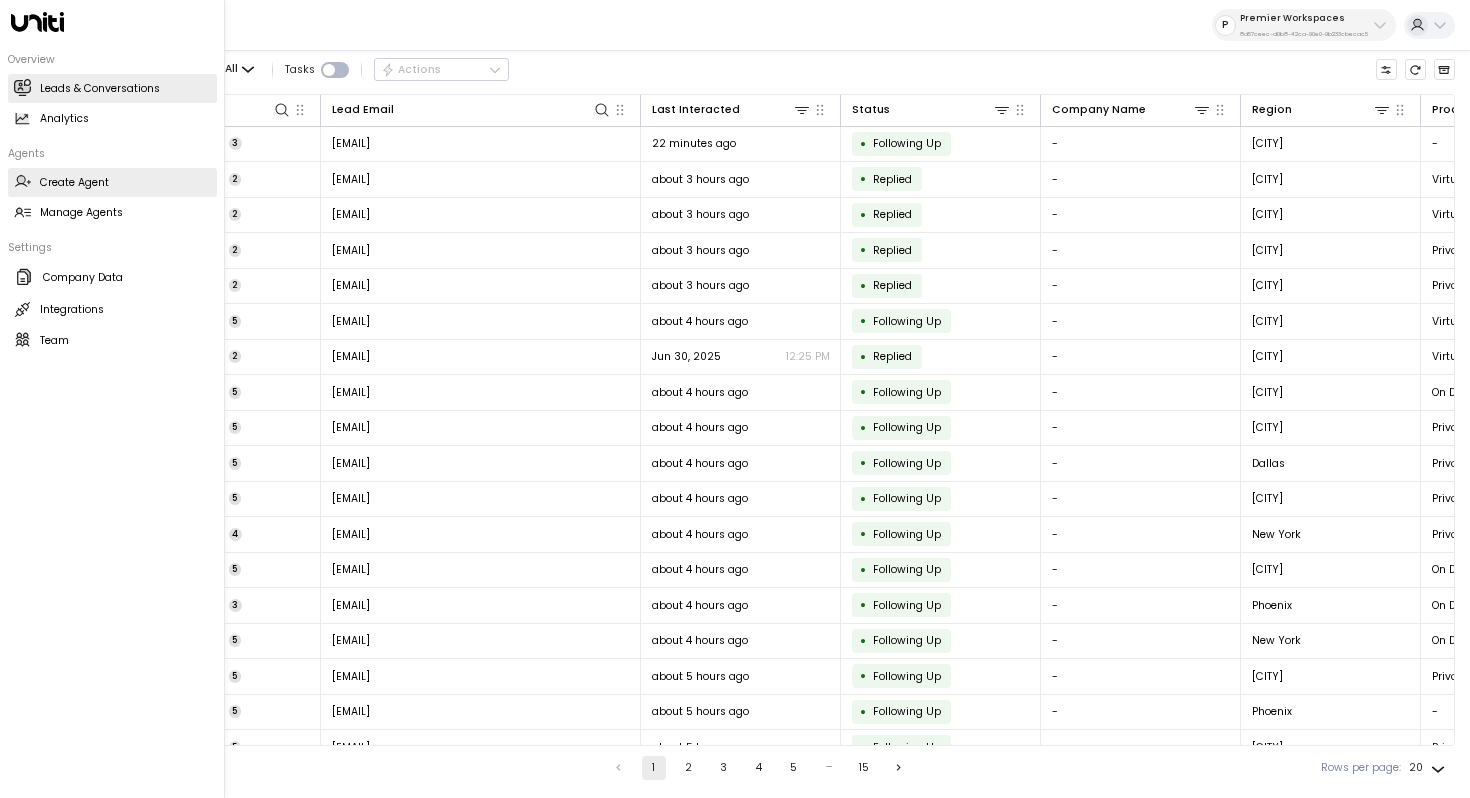 click on "Create Agent Create Agent" at bounding box center (112, 182) 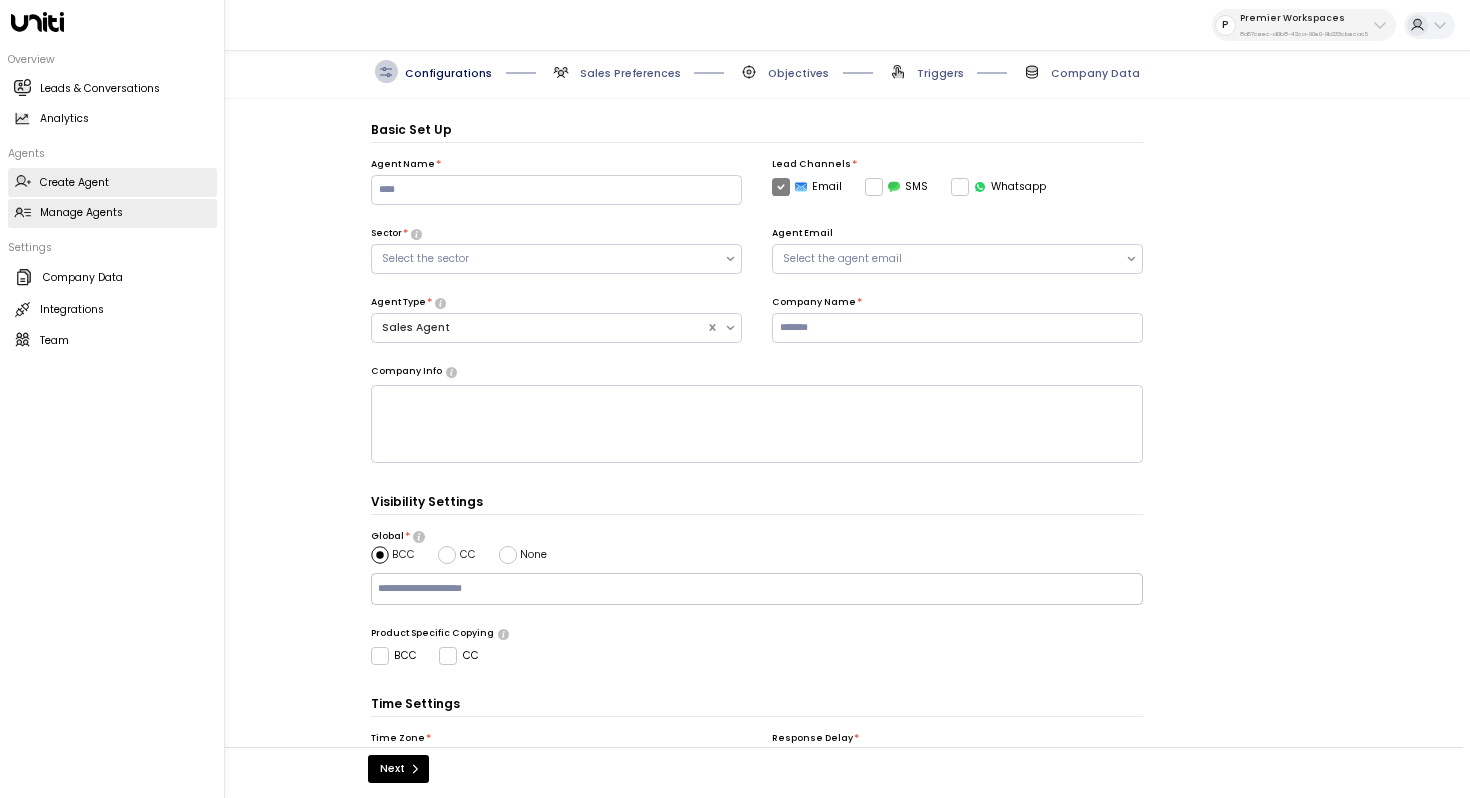 scroll, scrollTop: 22, scrollLeft: 0, axis: vertical 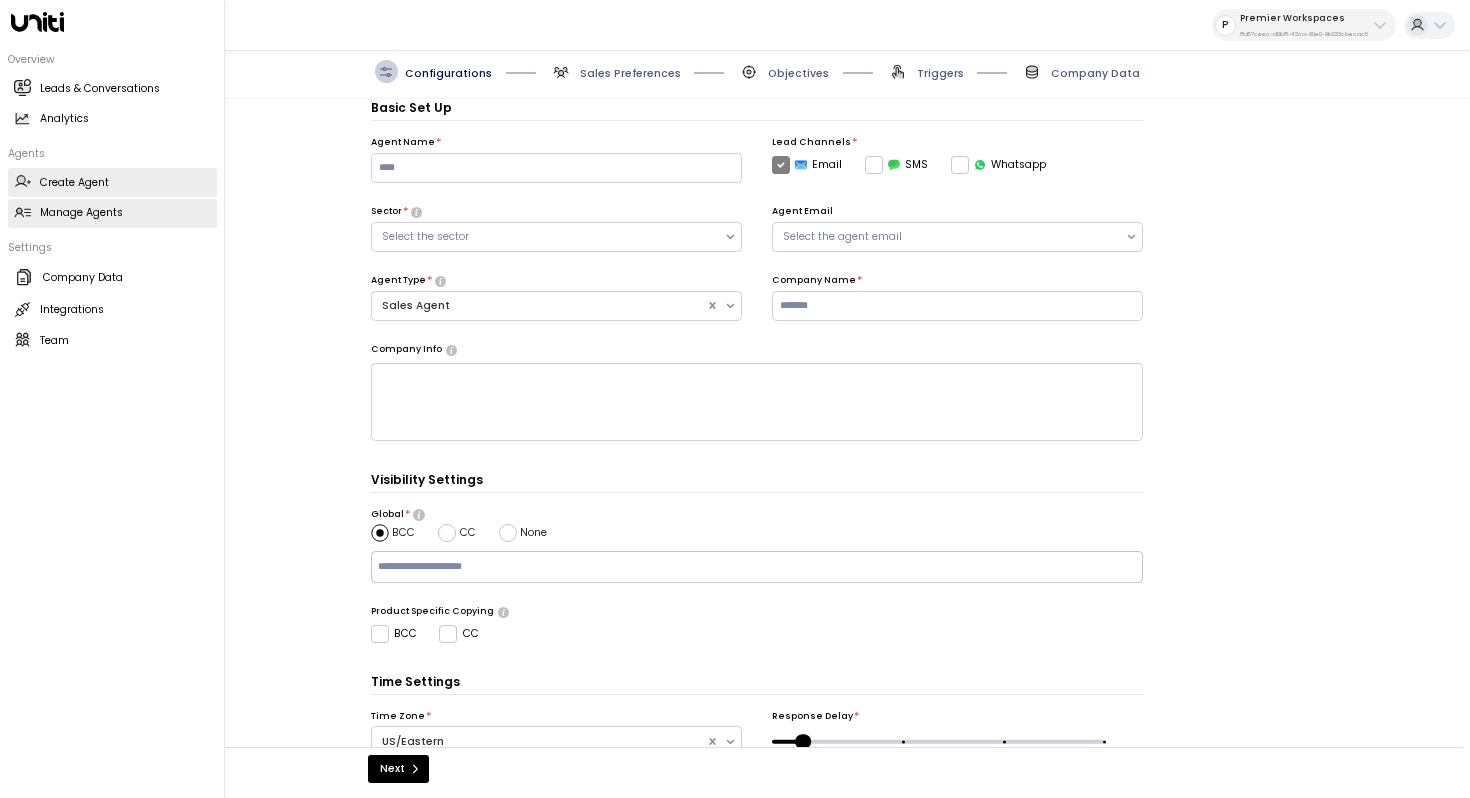 click on "Manage Agents" at bounding box center [81, 213] 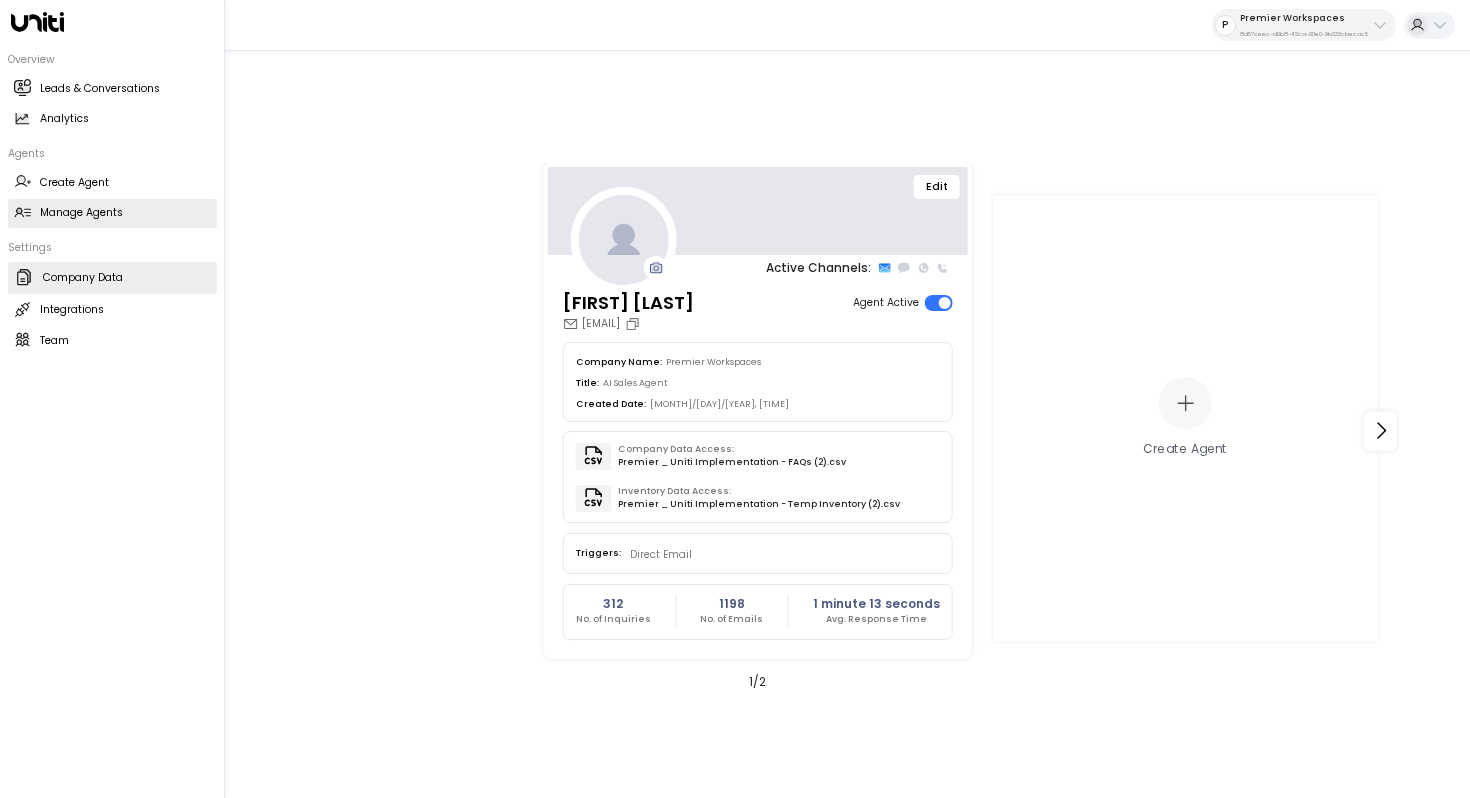 click on "Company Data" at bounding box center (83, 278) 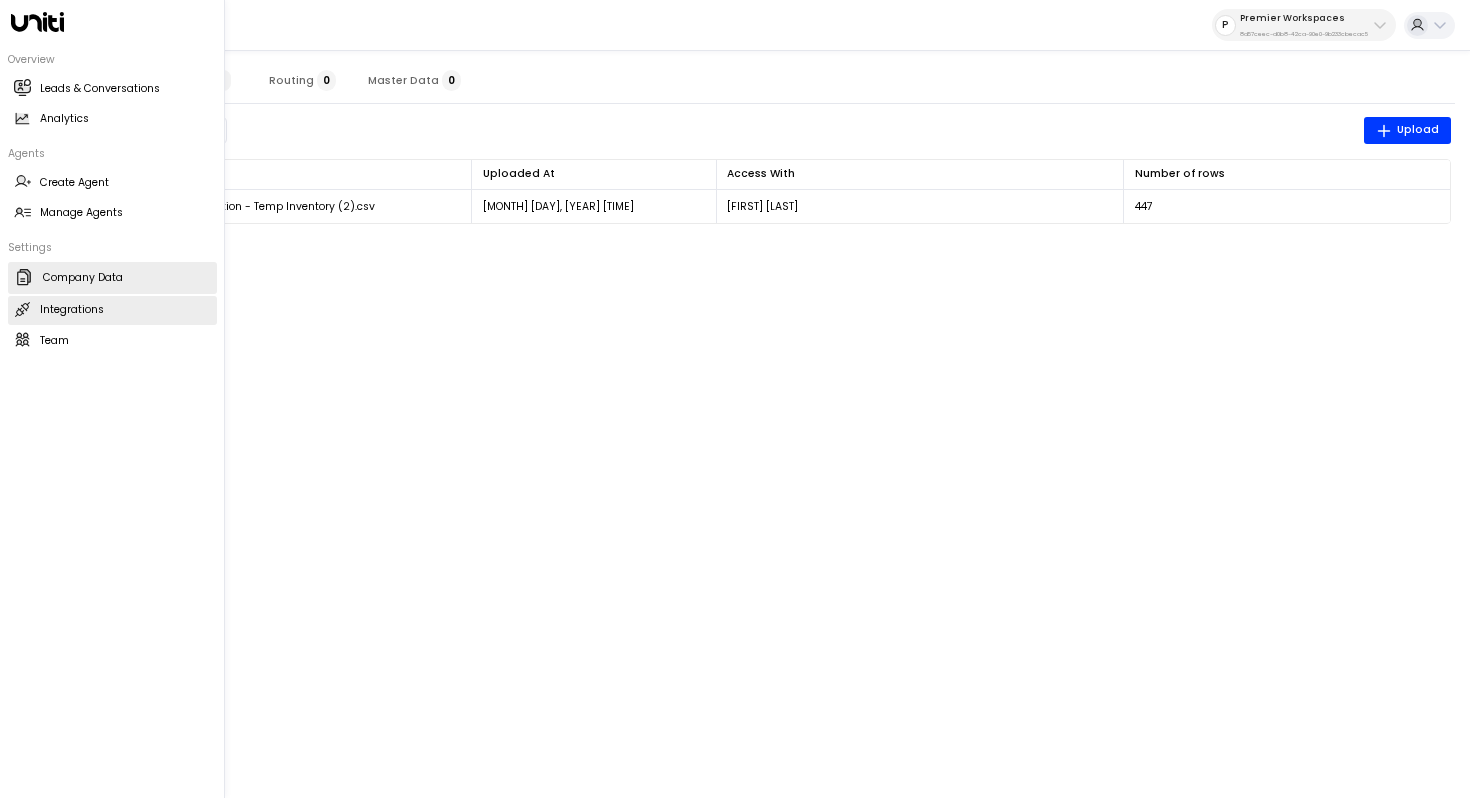 click on "Integrations" at bounding box center [72, 310] 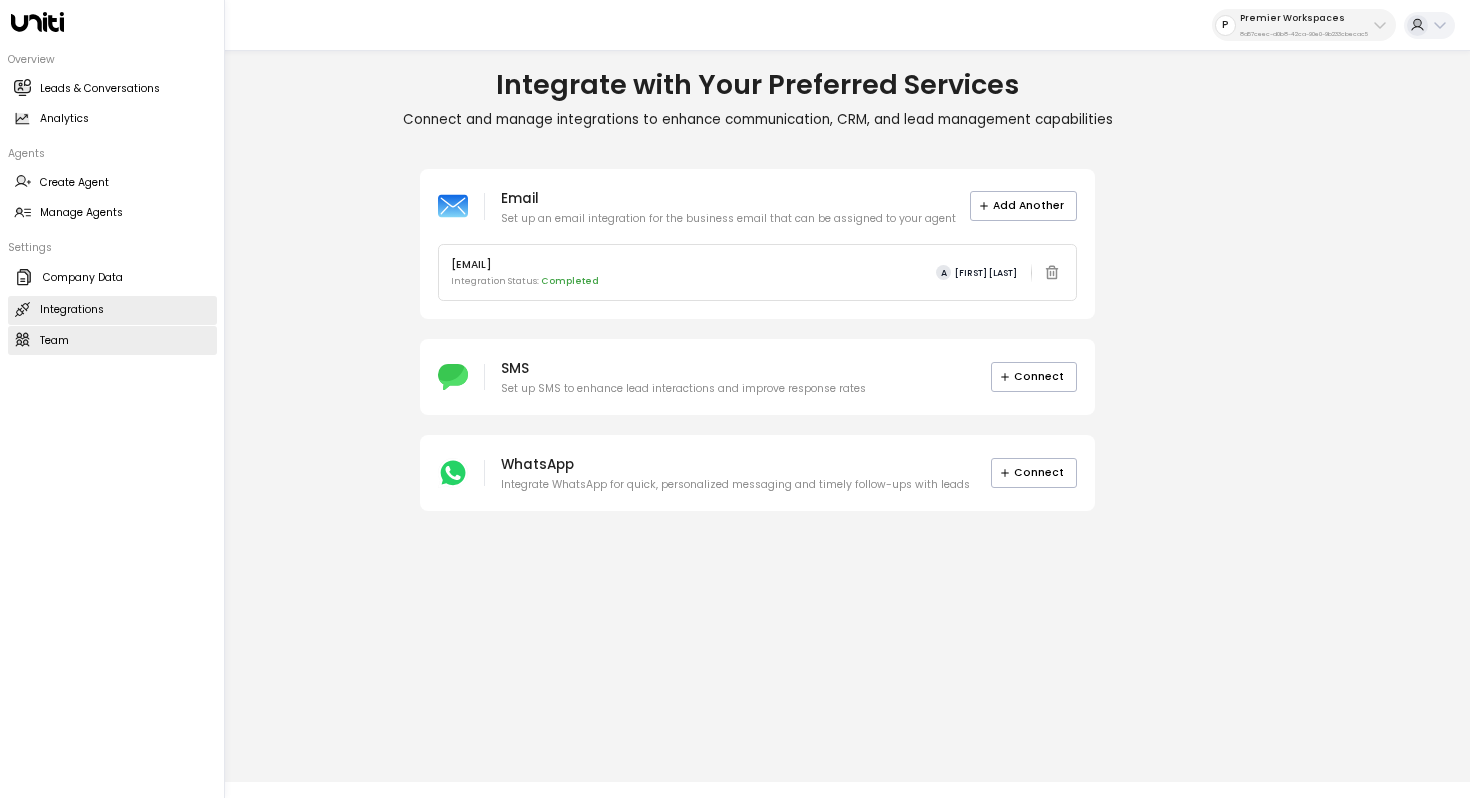 click on "Team Team" at bounding box center [112, 340] 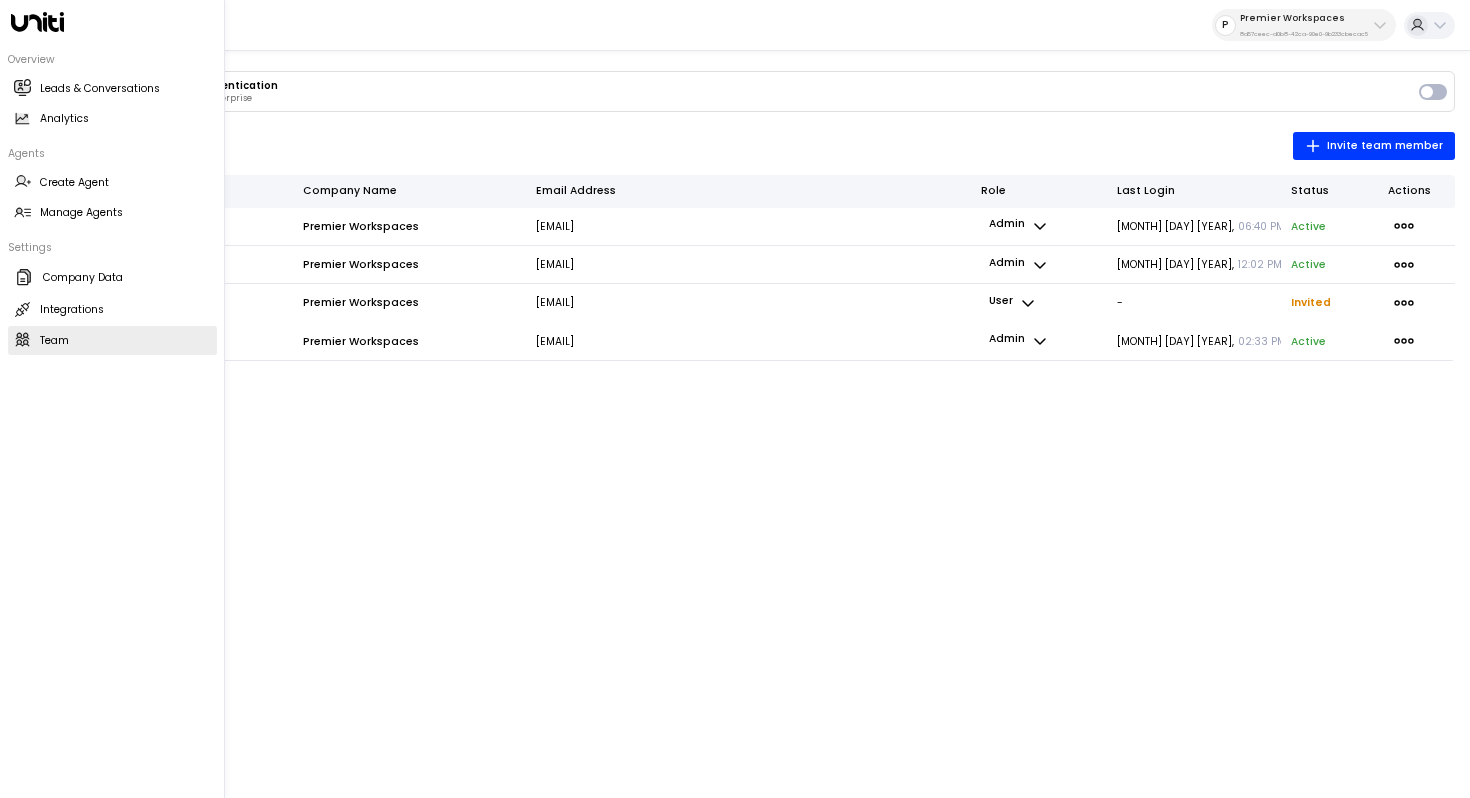 click at bounding box center [36, 22] 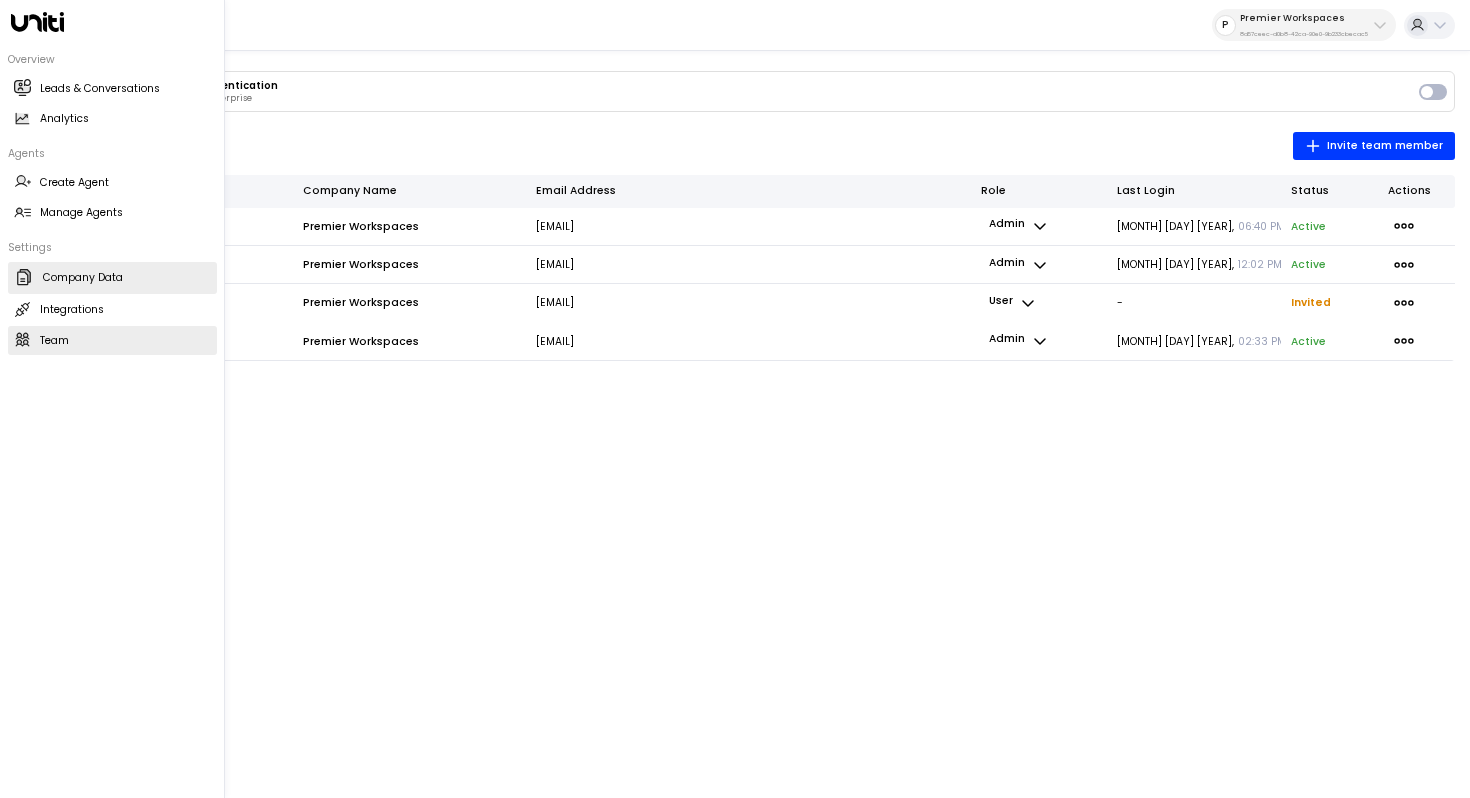 click on "Company Data" at bounding box center (83, 278) 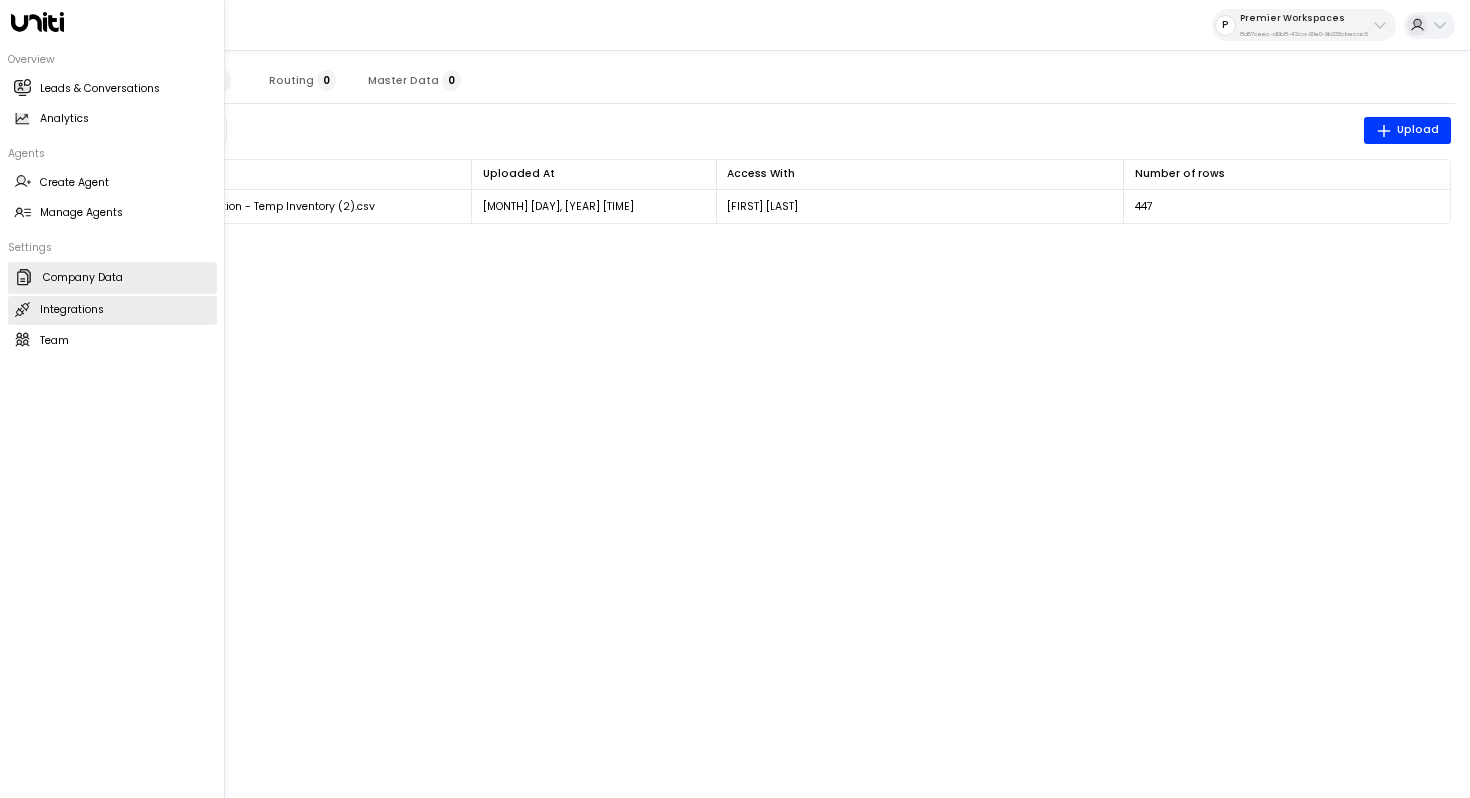 click on "Integrations" at bounding box center (72, 310) 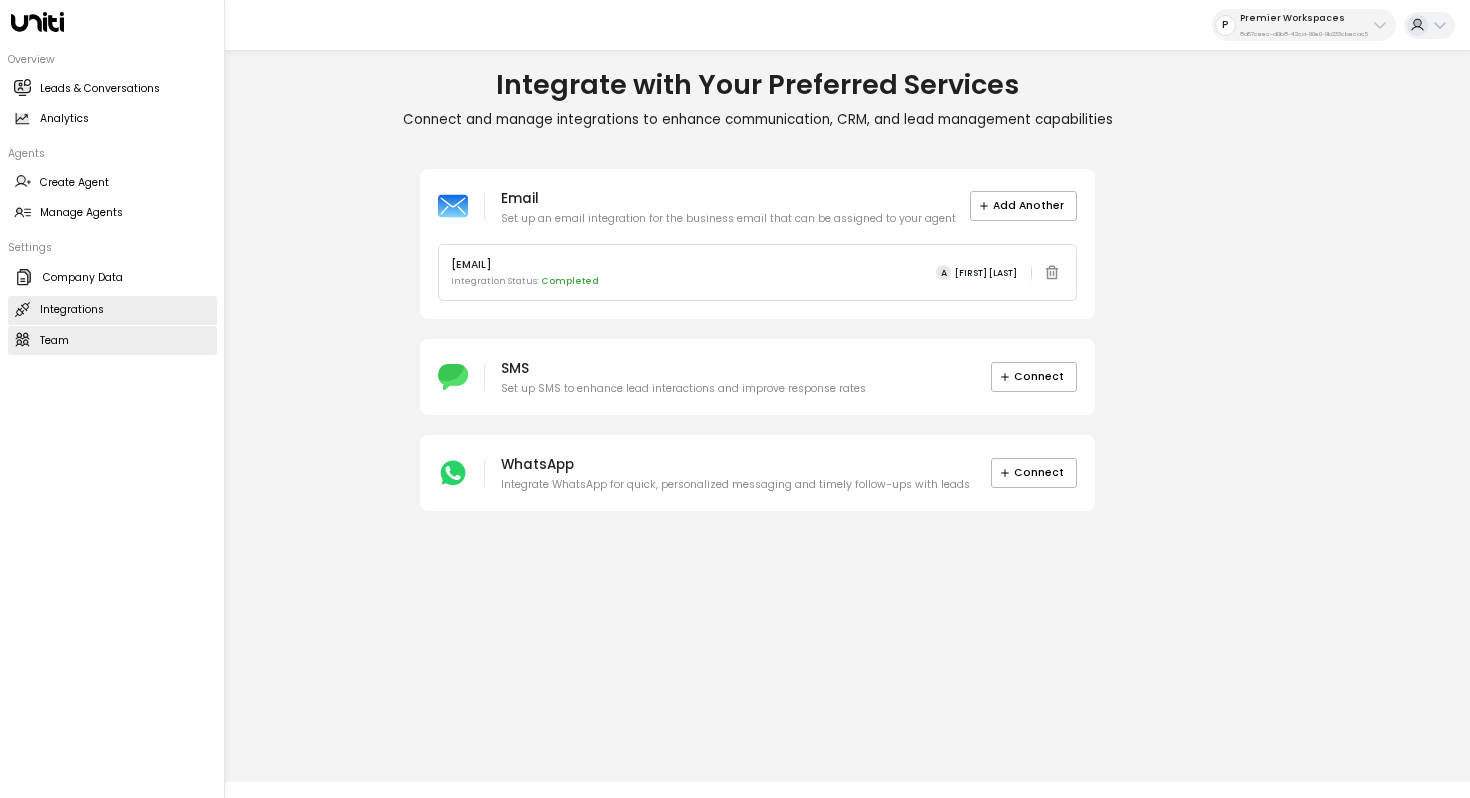 click on "Team" at bounding box center [54, 341] 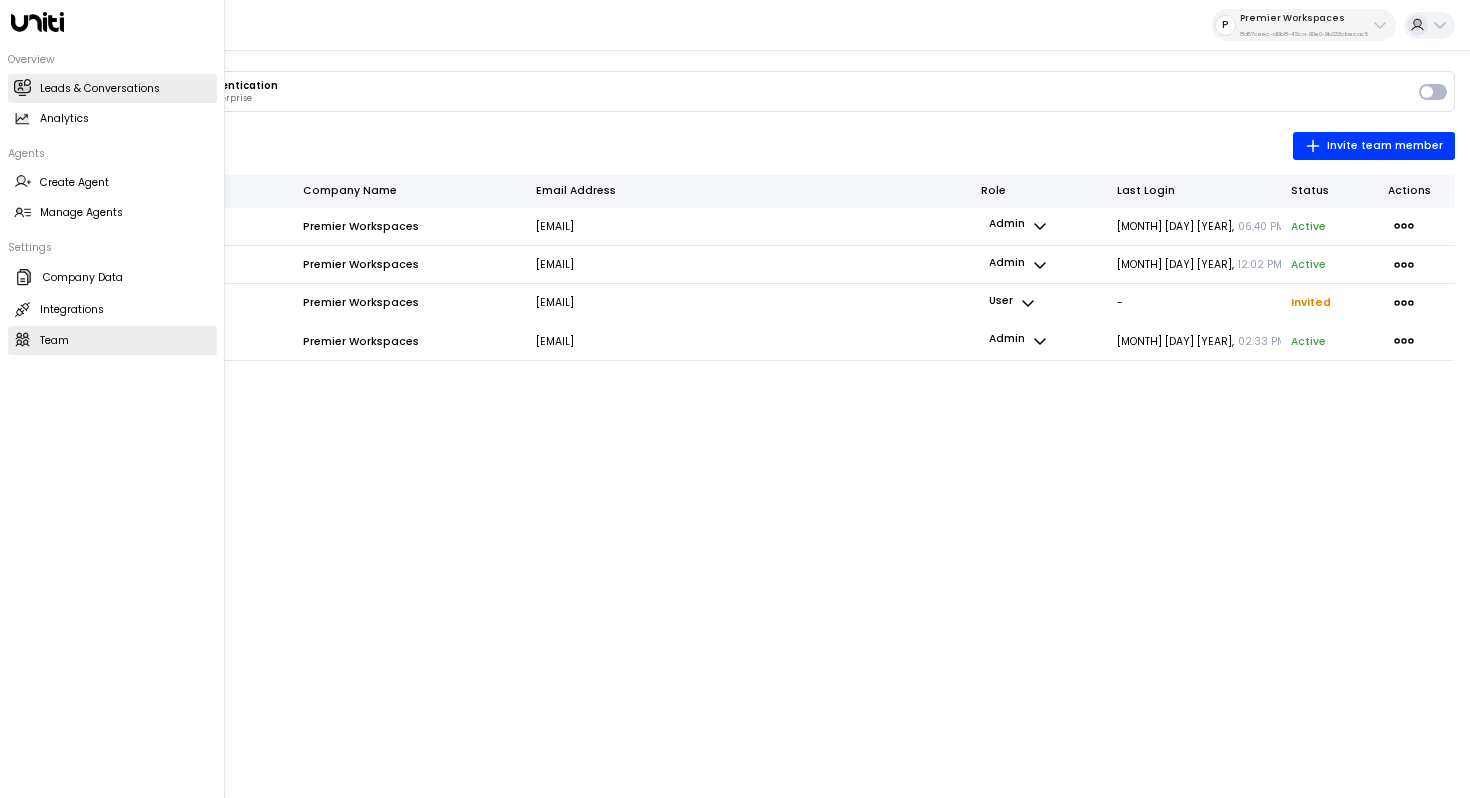 click on "Leads & Conversations" at bounding box center (100, 89) 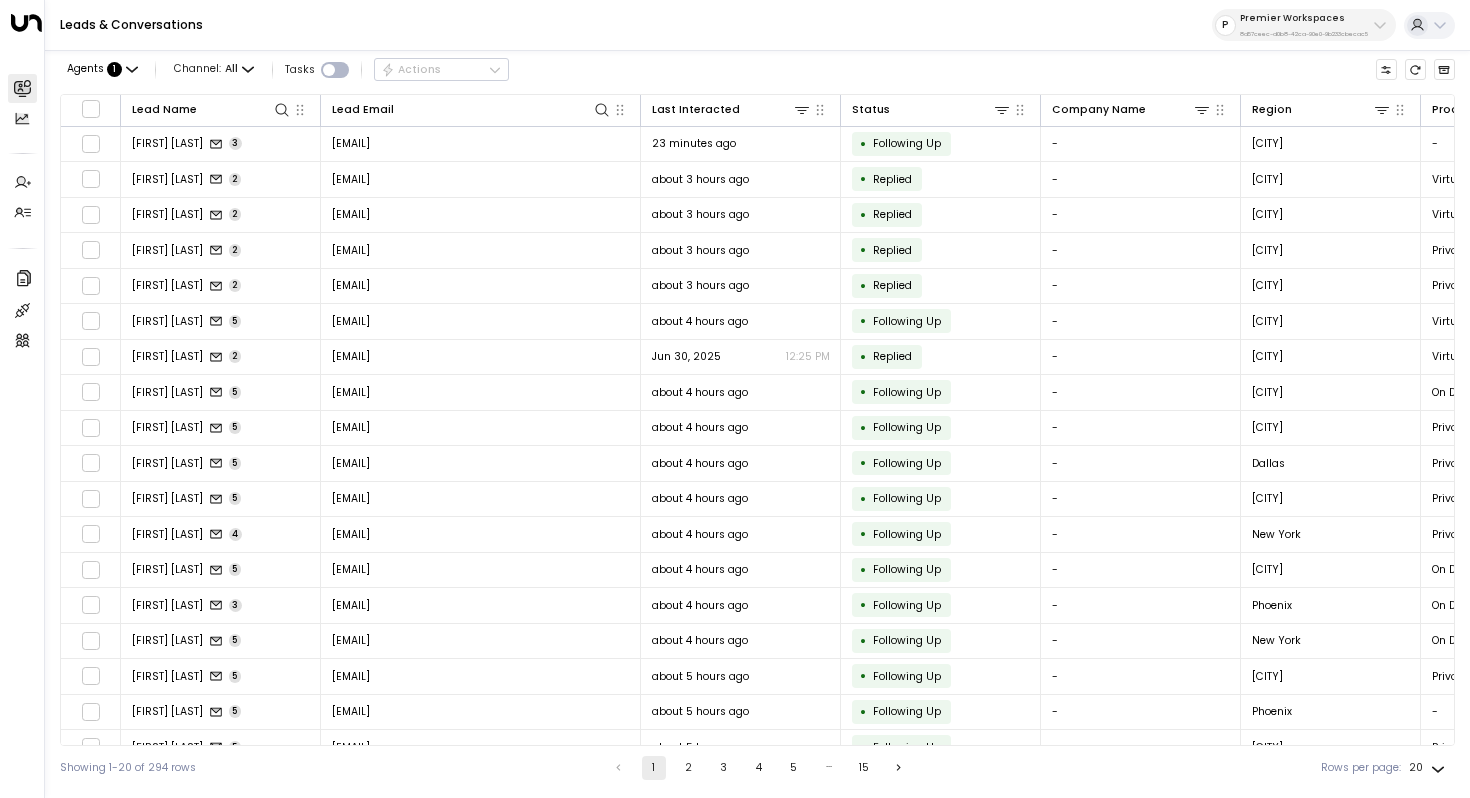 click on "Premier Workspaces 8d57ceec-d0b8-42ca-90e0-9b233cbecac5" at bounding box center [1304, 25] 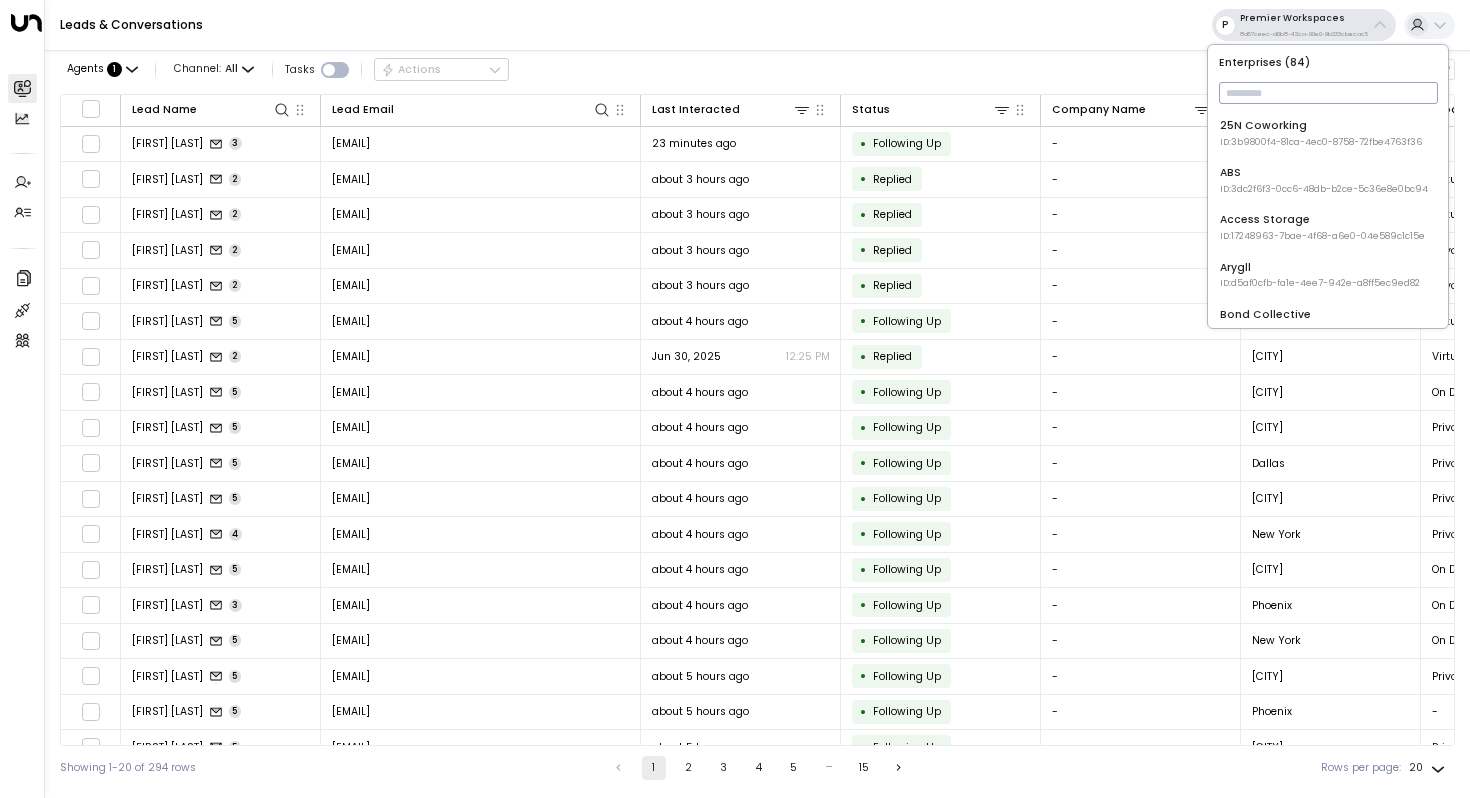 click at bounding box center (1328, 93) 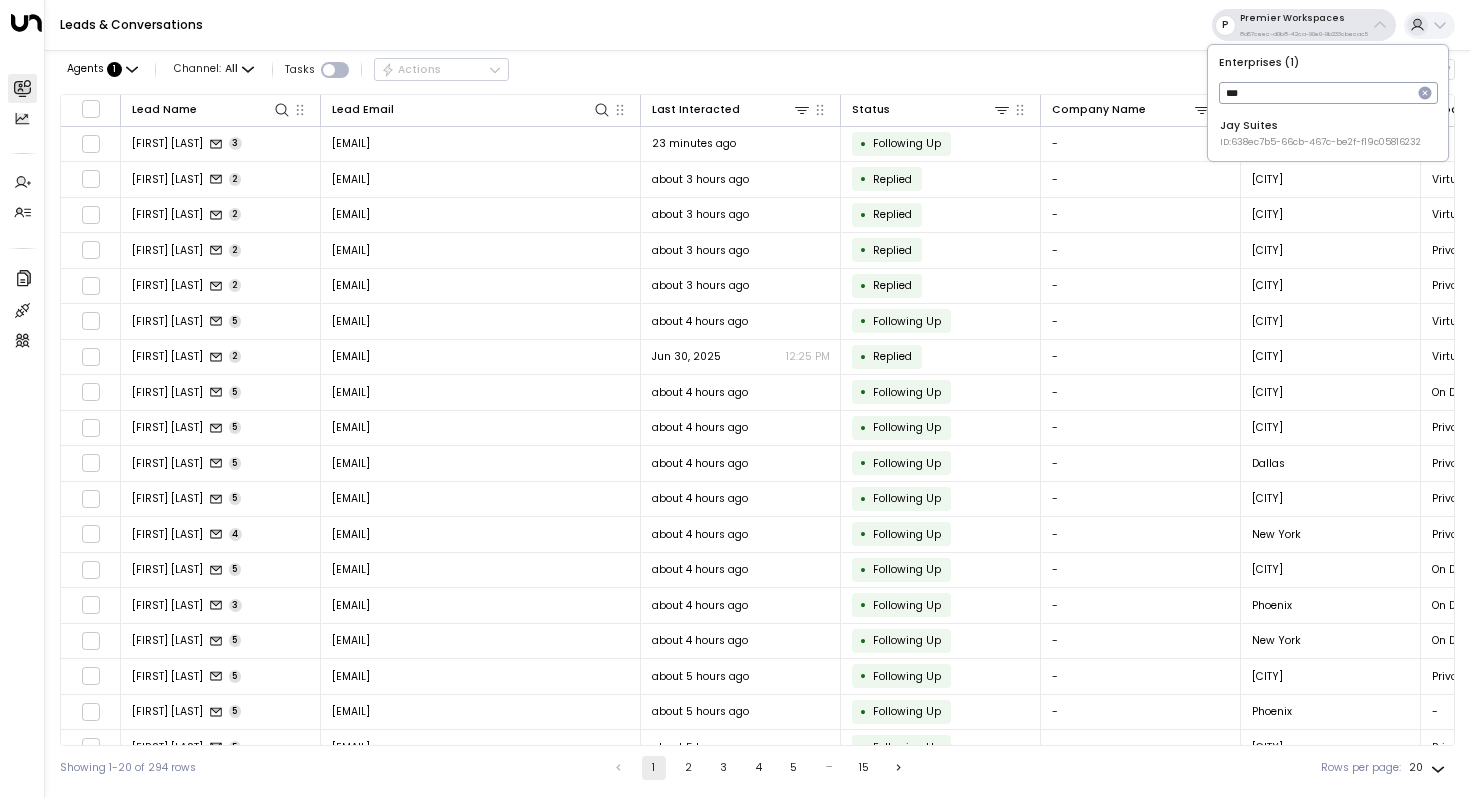 type on "***" 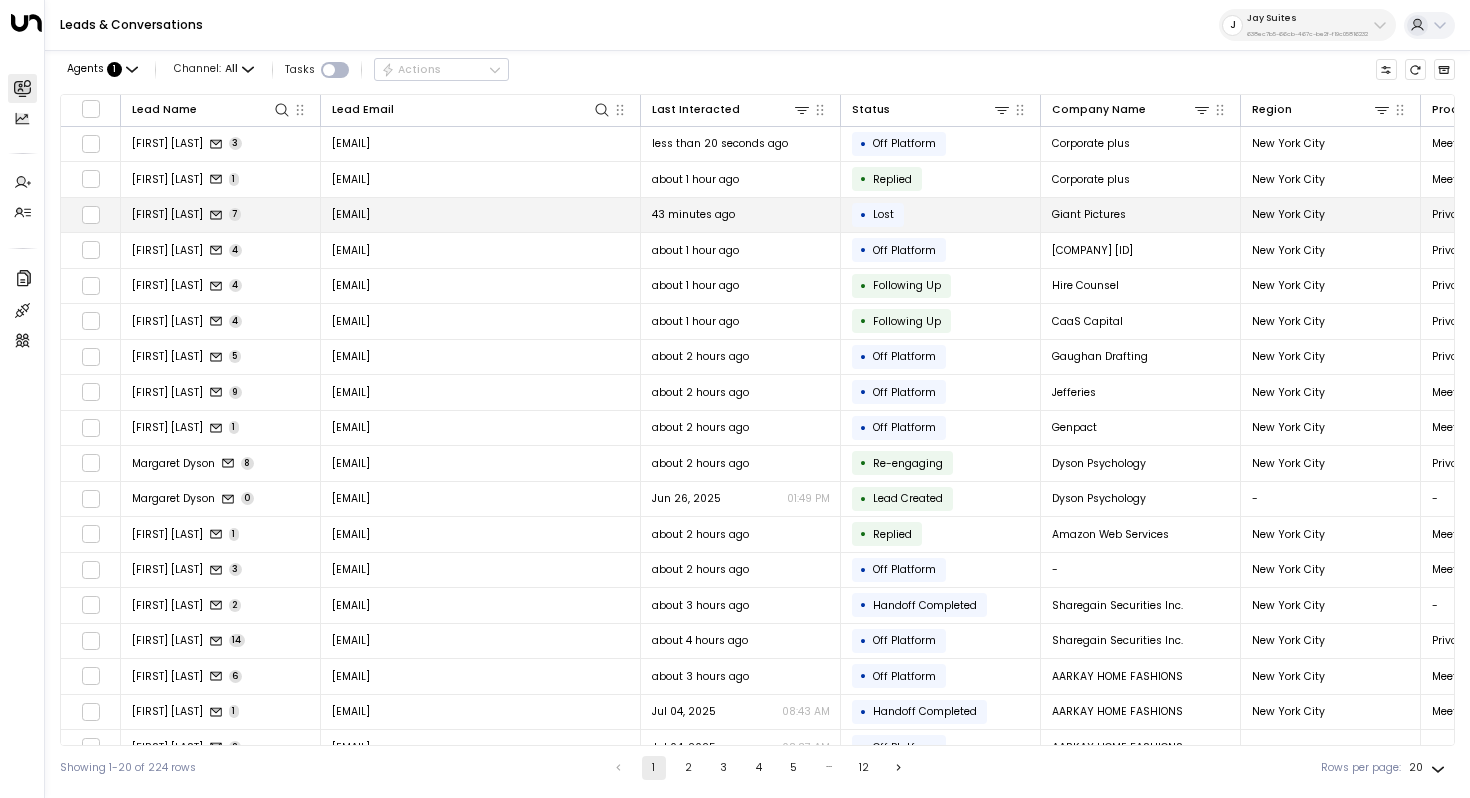click on "[FIRST] [LAST]" at bounding box center [221, 215] 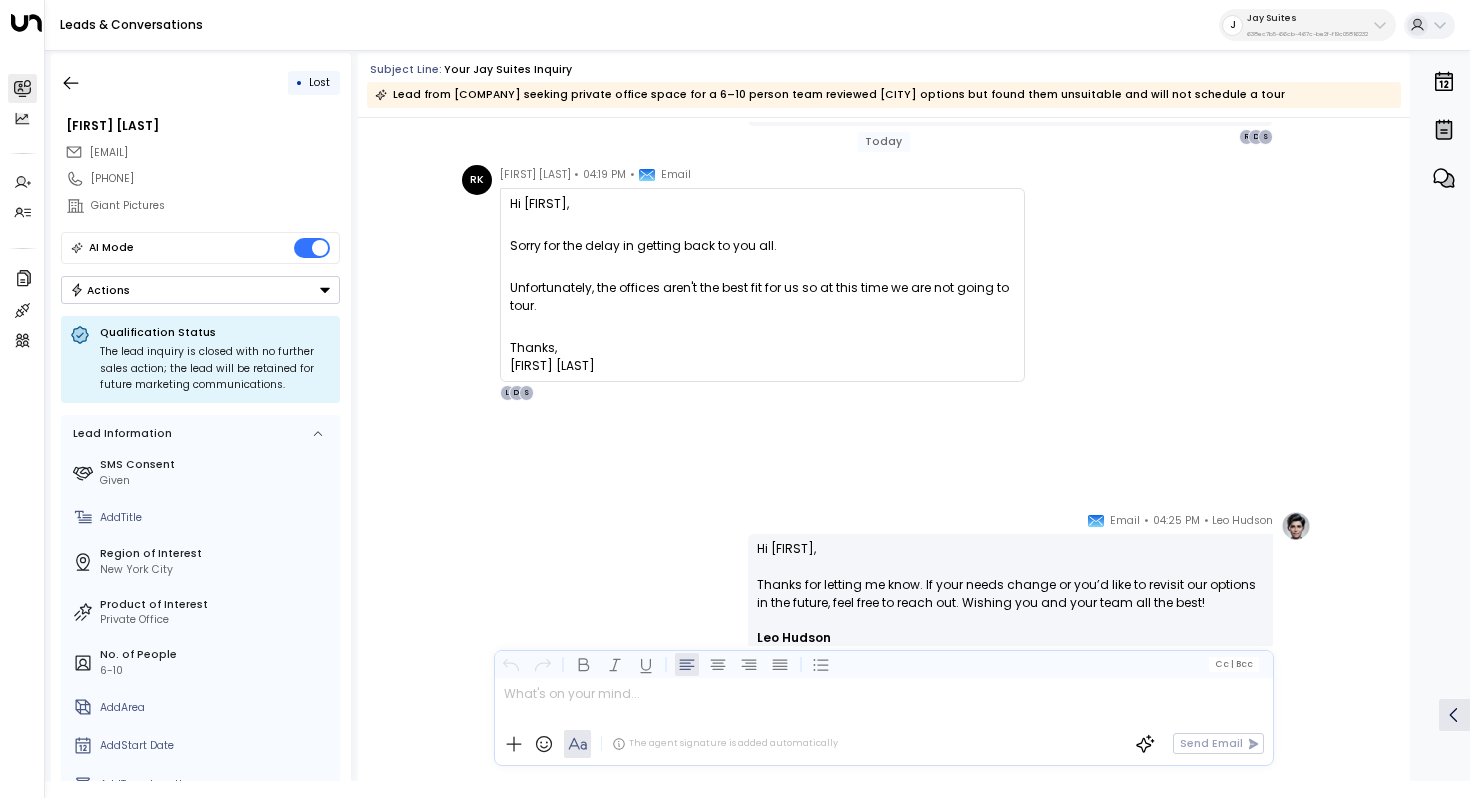 scroll, scrollTop: 4958, scrollLeft: 0, axis: vertical 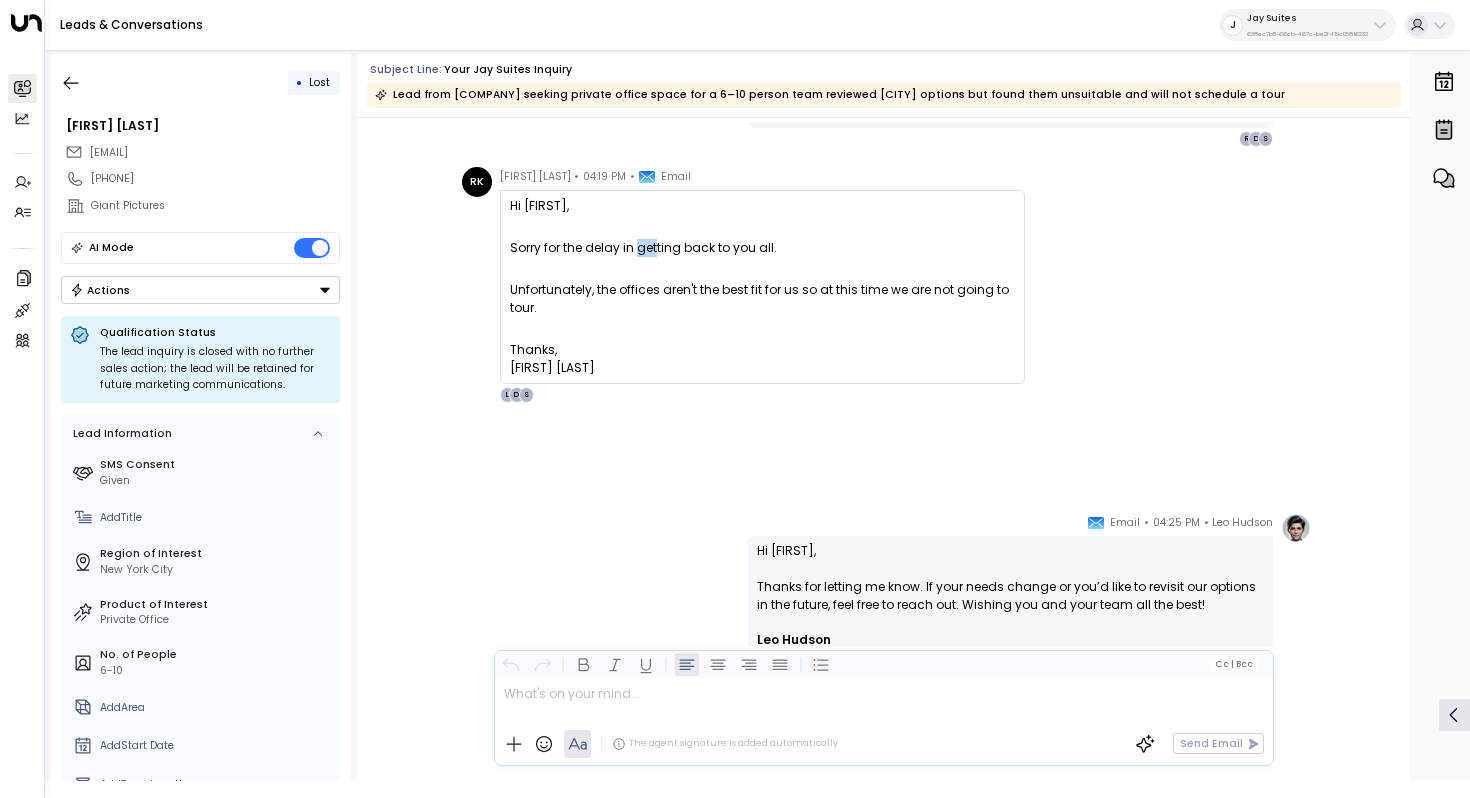 drag, startPoint x: 626, startPoint y: 285, endPoint x: 646, endPoint y: 285, distance: 20 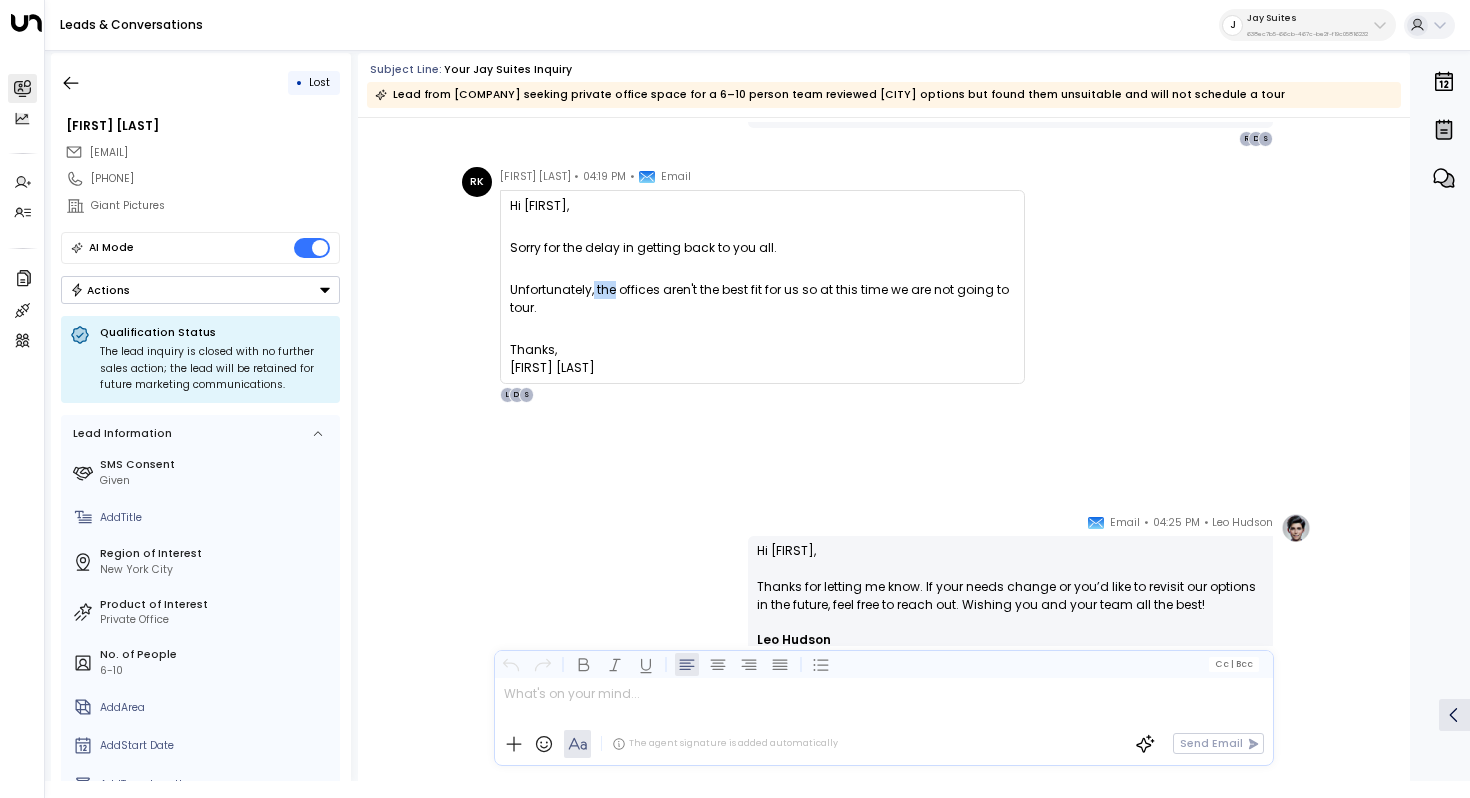 drag, startPoint x: 588, startPoint y: 341, endPoint x: 609, endPoint y: 341, distance: 21 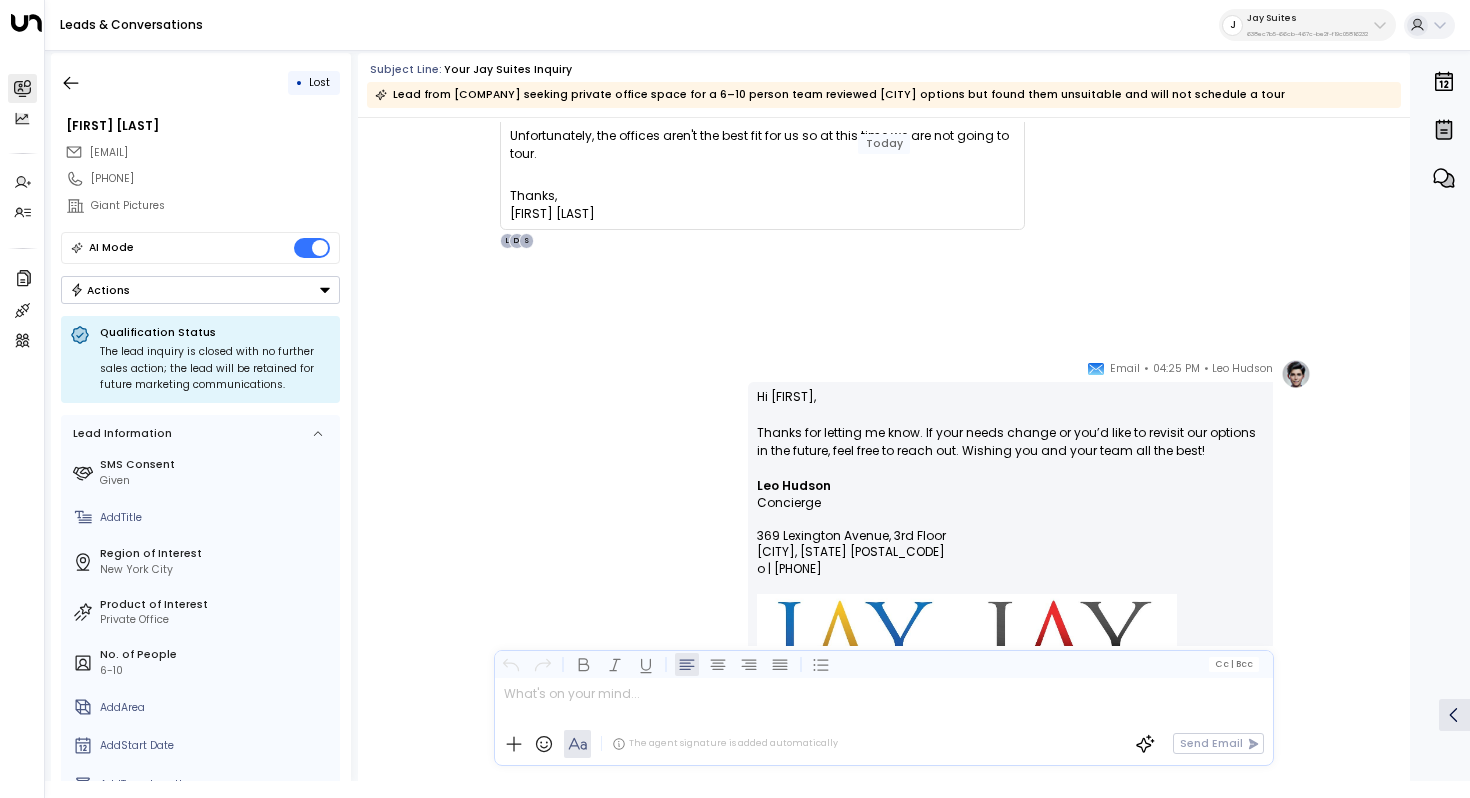 scroll, scrollTop: 5162, scrollLeft: 0, axis: vertical 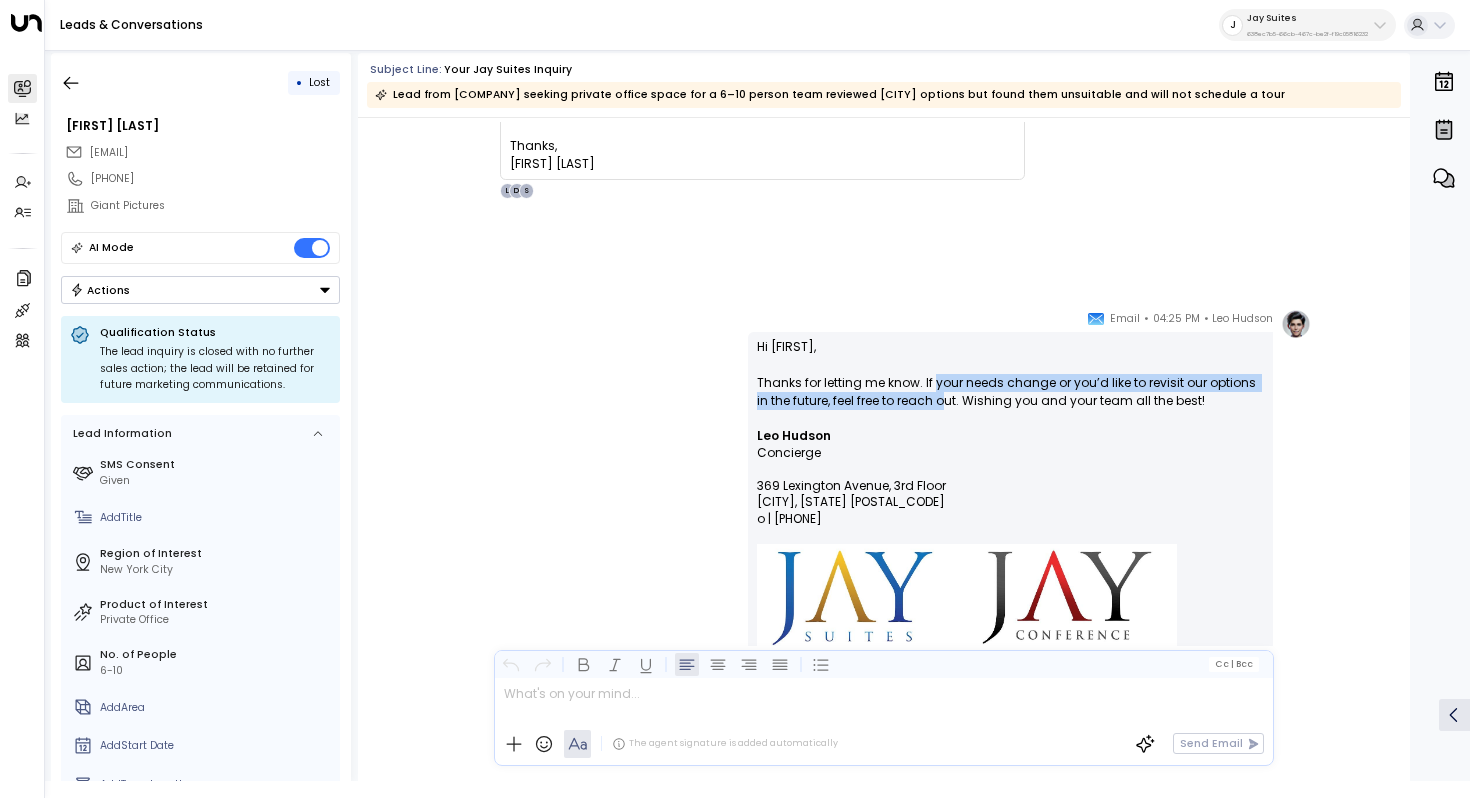 drag, startPoint x: 930, startPoint y: 376, endPoint x: 931, endPoint y: 405, distance: 29.017237 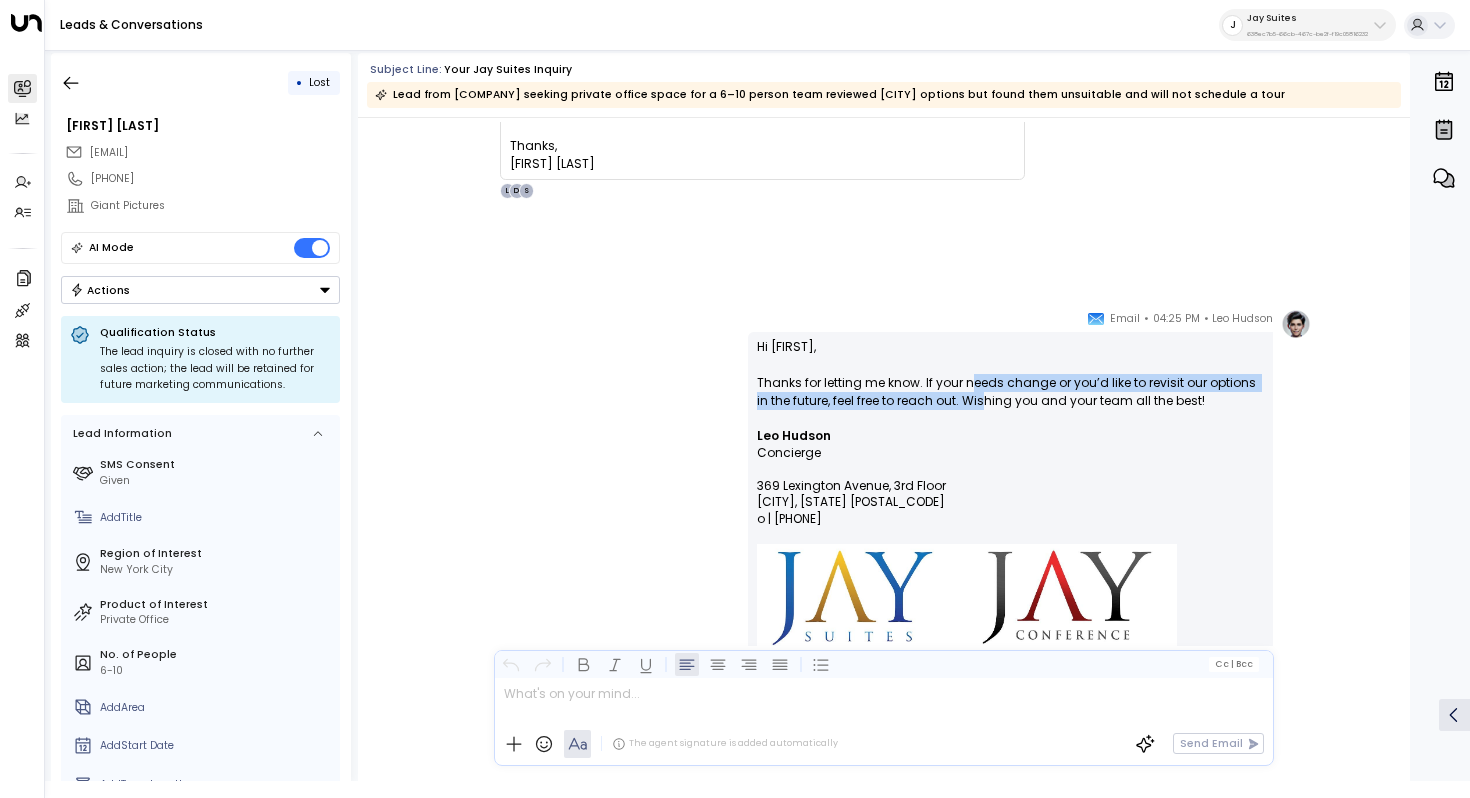 drag, startPoint x: 970, startPoint y: 382, endPoint x: 970, endPoint y: 402, distance: 20 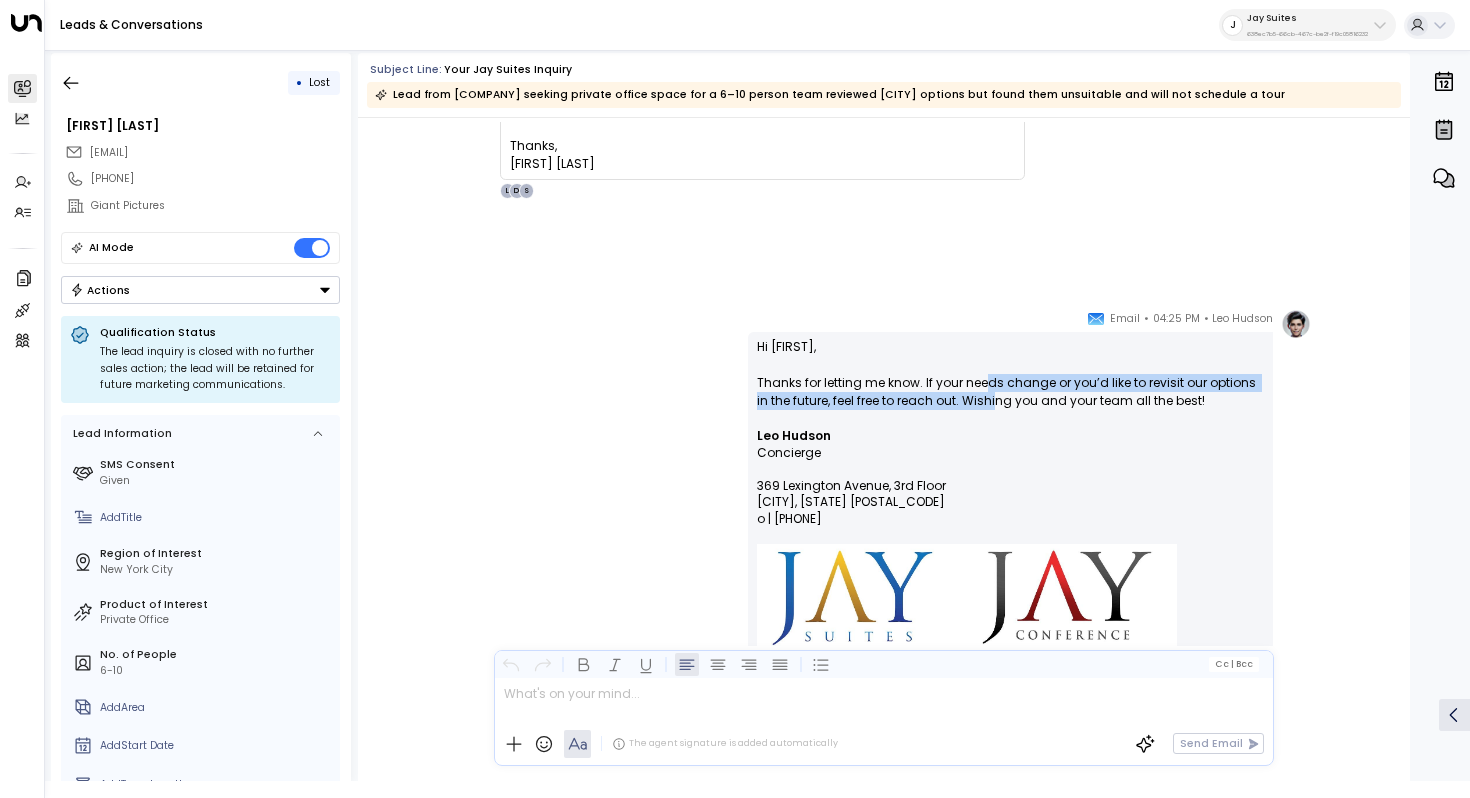 drag, startPoint x: 983, startPoint y: 382, endPoint x: 983, endPoint y: 394, distance: 12 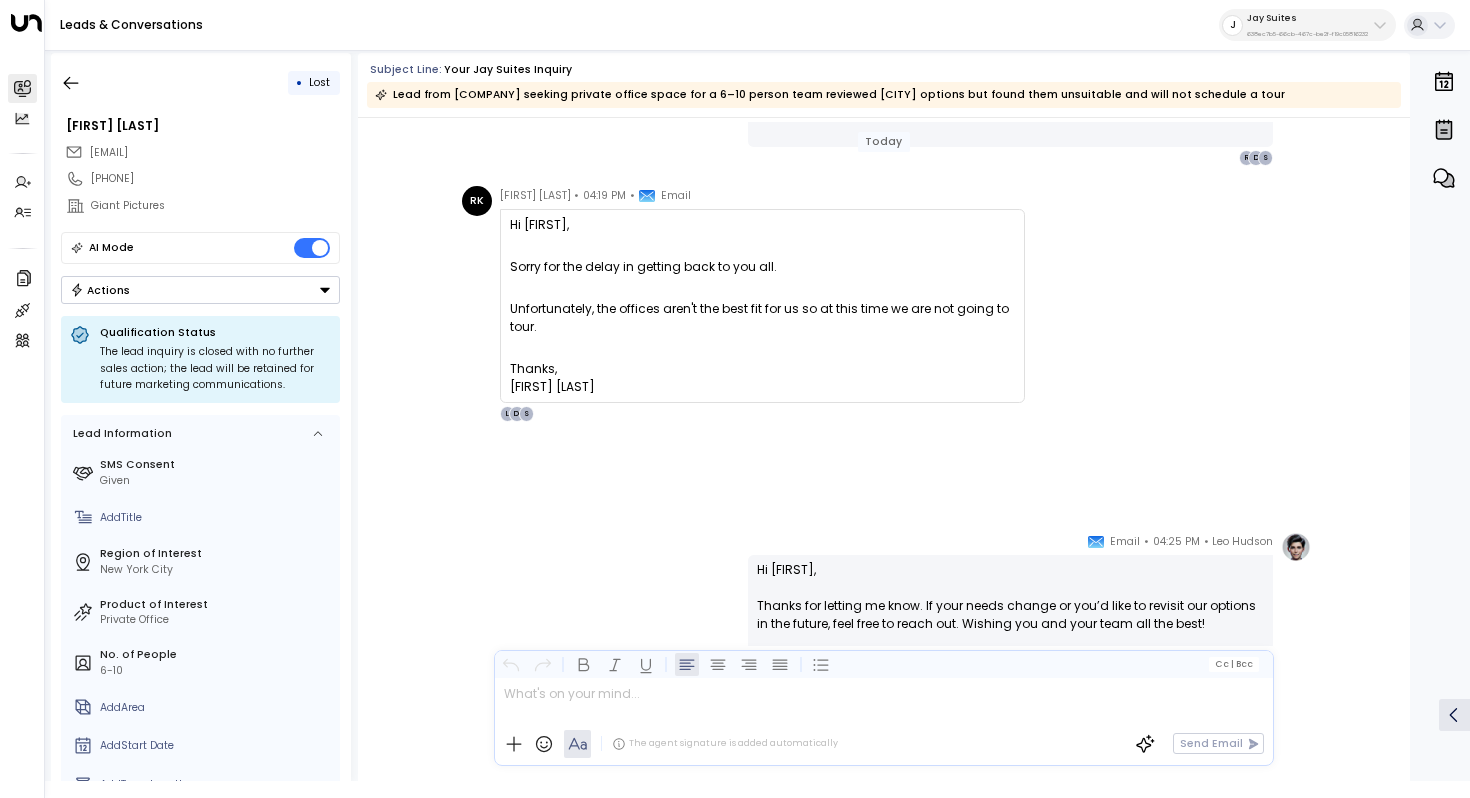 scroll, scrollTop: 3948, scrollLeft: 0, axis: vertical 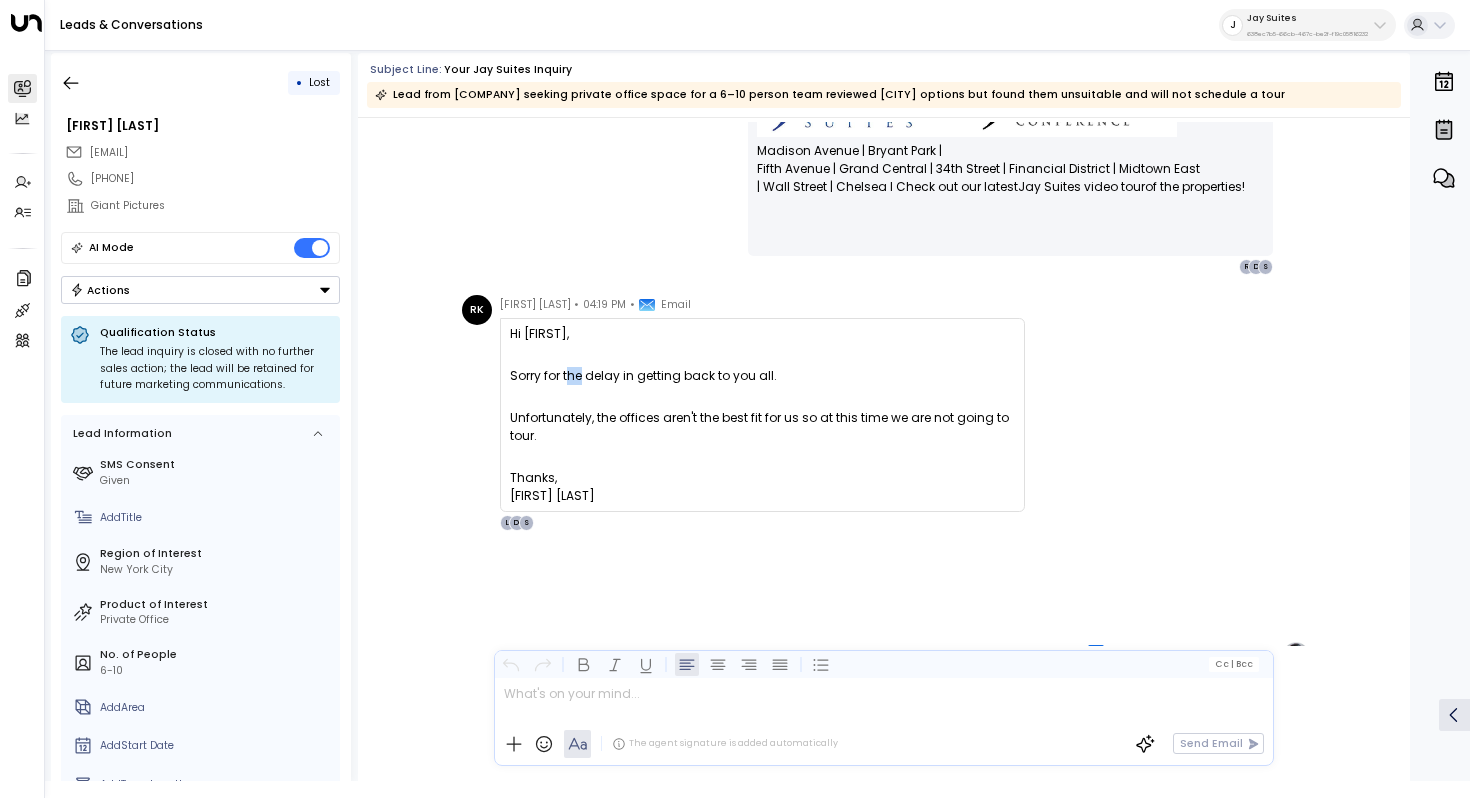 drag, startPoint x: 561, startPoint y: 412, endPoint x: 577, endPoint y: 412, distance: 16 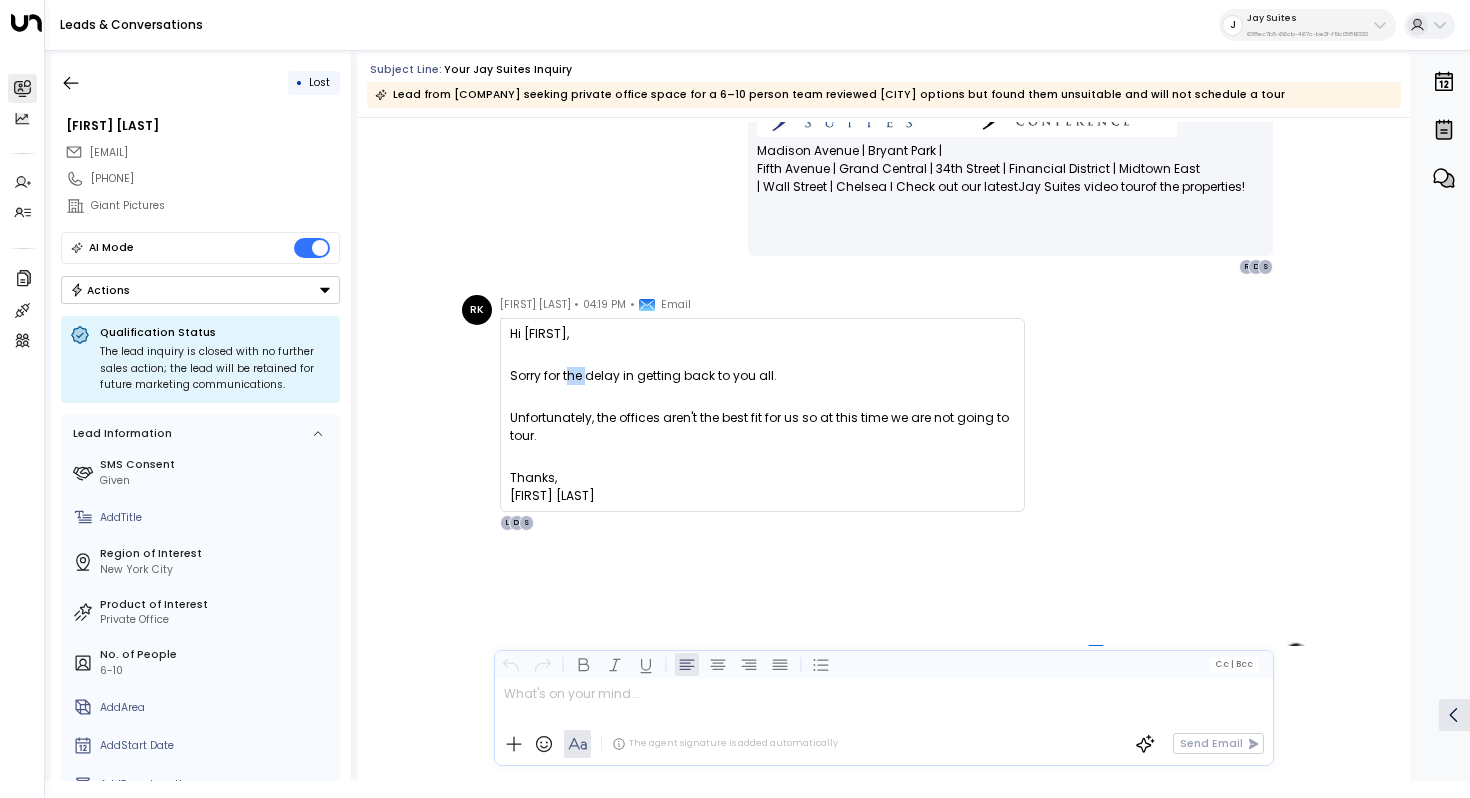 click on "Sorry for the delay in getting back to you all." at bounding box center [762, 376] 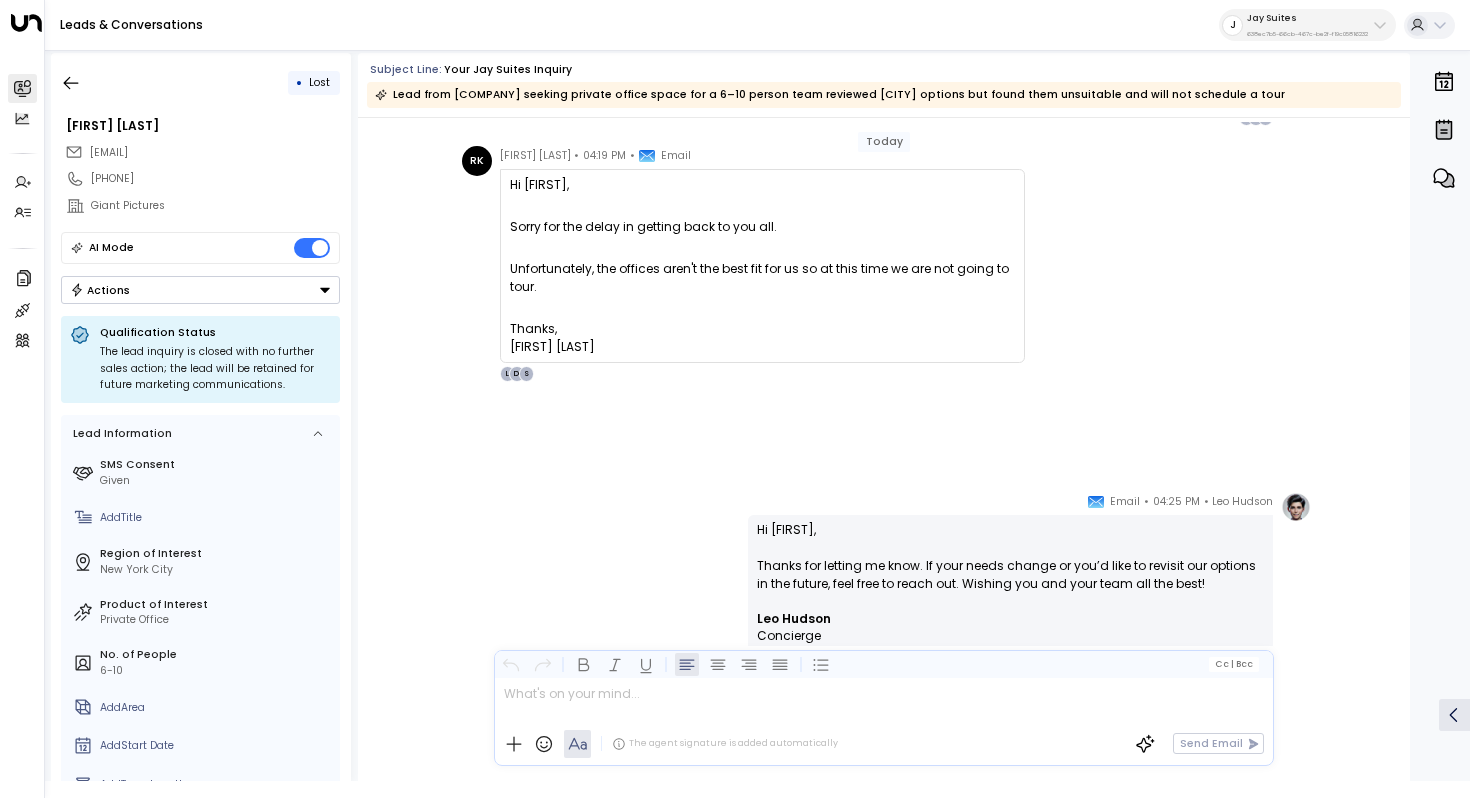 scroll, scrollTop: 4061, scrollLeft: 0, axis: vertical 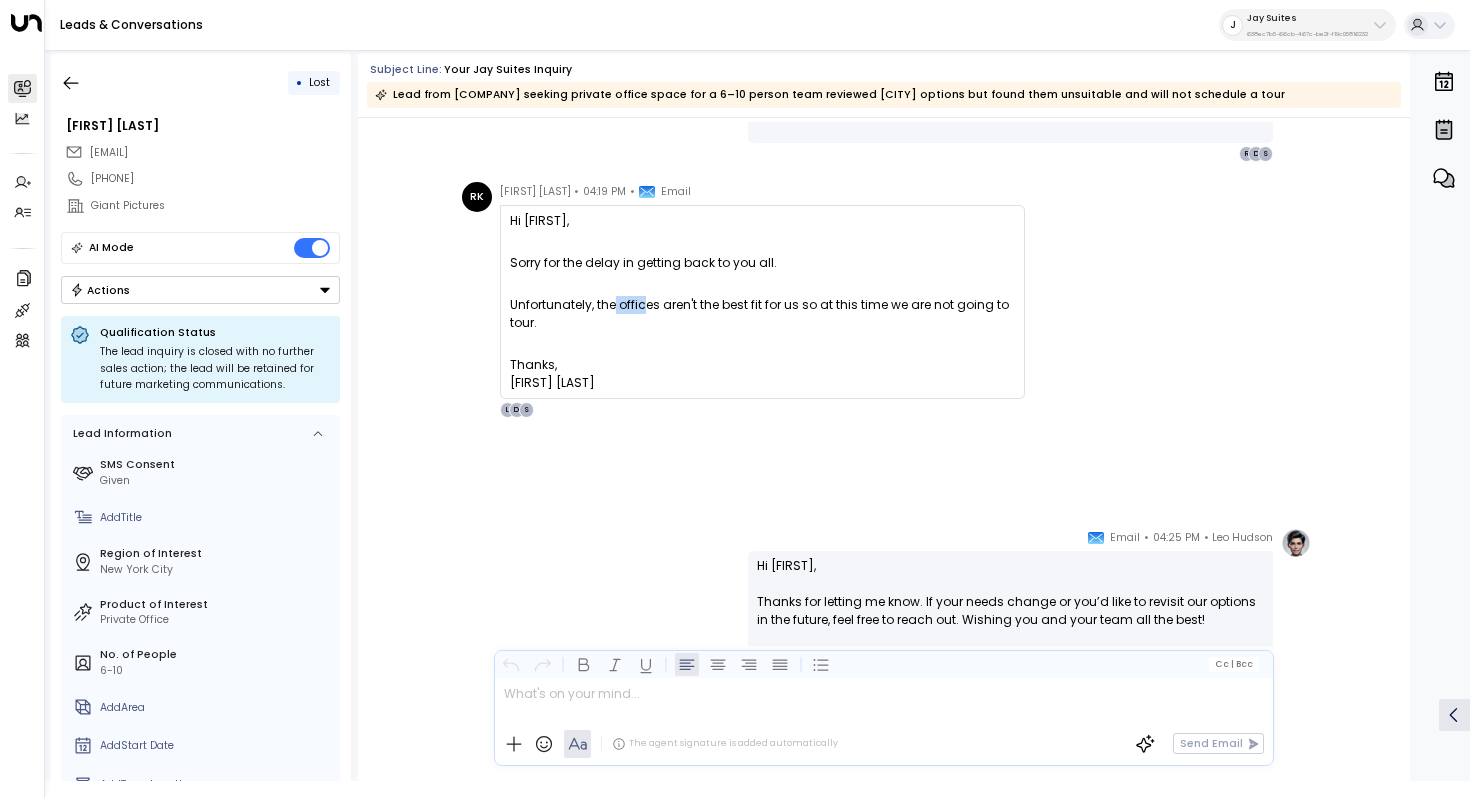 drag, startPoint x: 603, startPoint y: 366, endPoint x: 645, endPoint y: 363, distance: 42.107006 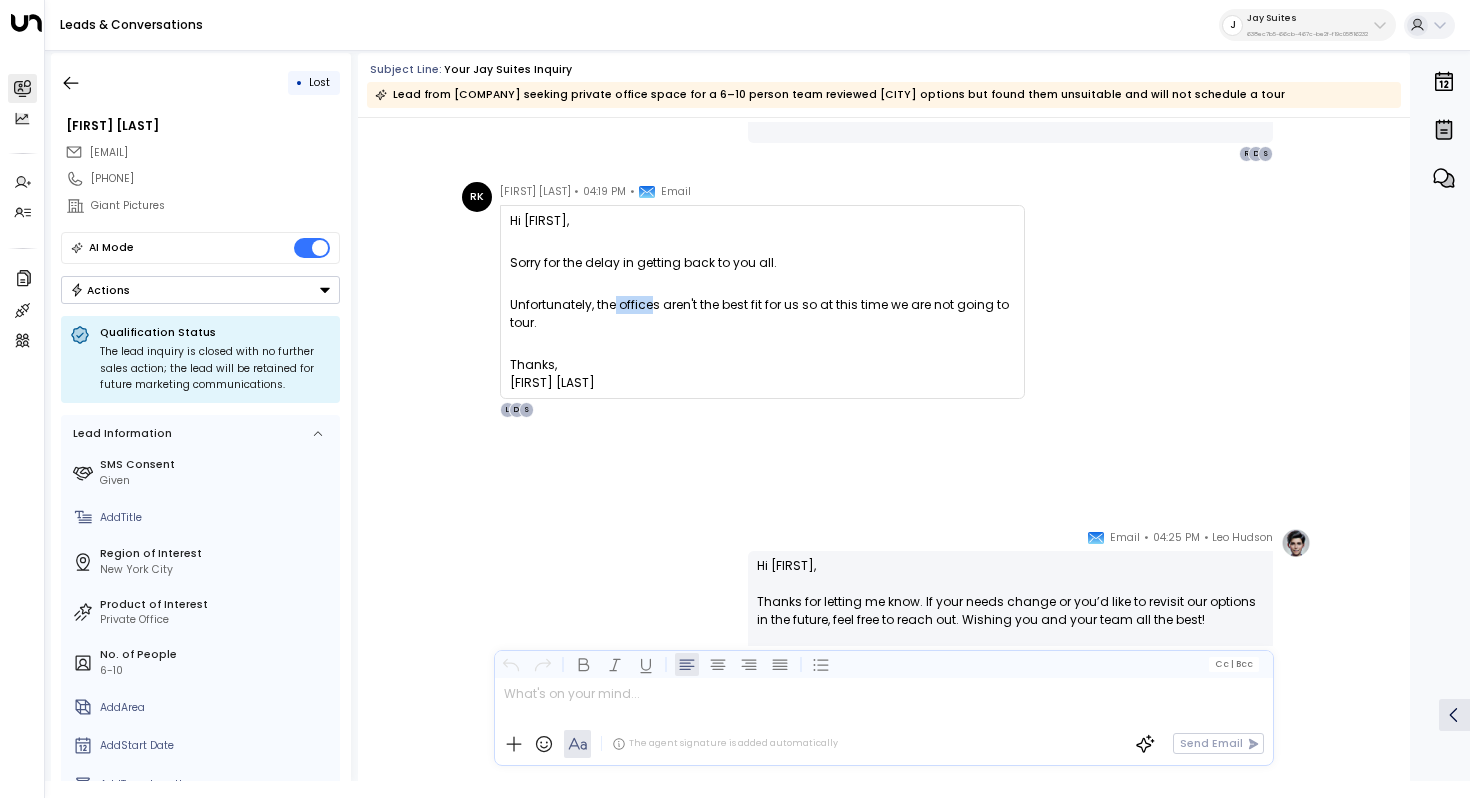 click on "Unfortunately, the offices aren't the best fit for us so at this time we are not going to tour." at bounding box center (762, 314) 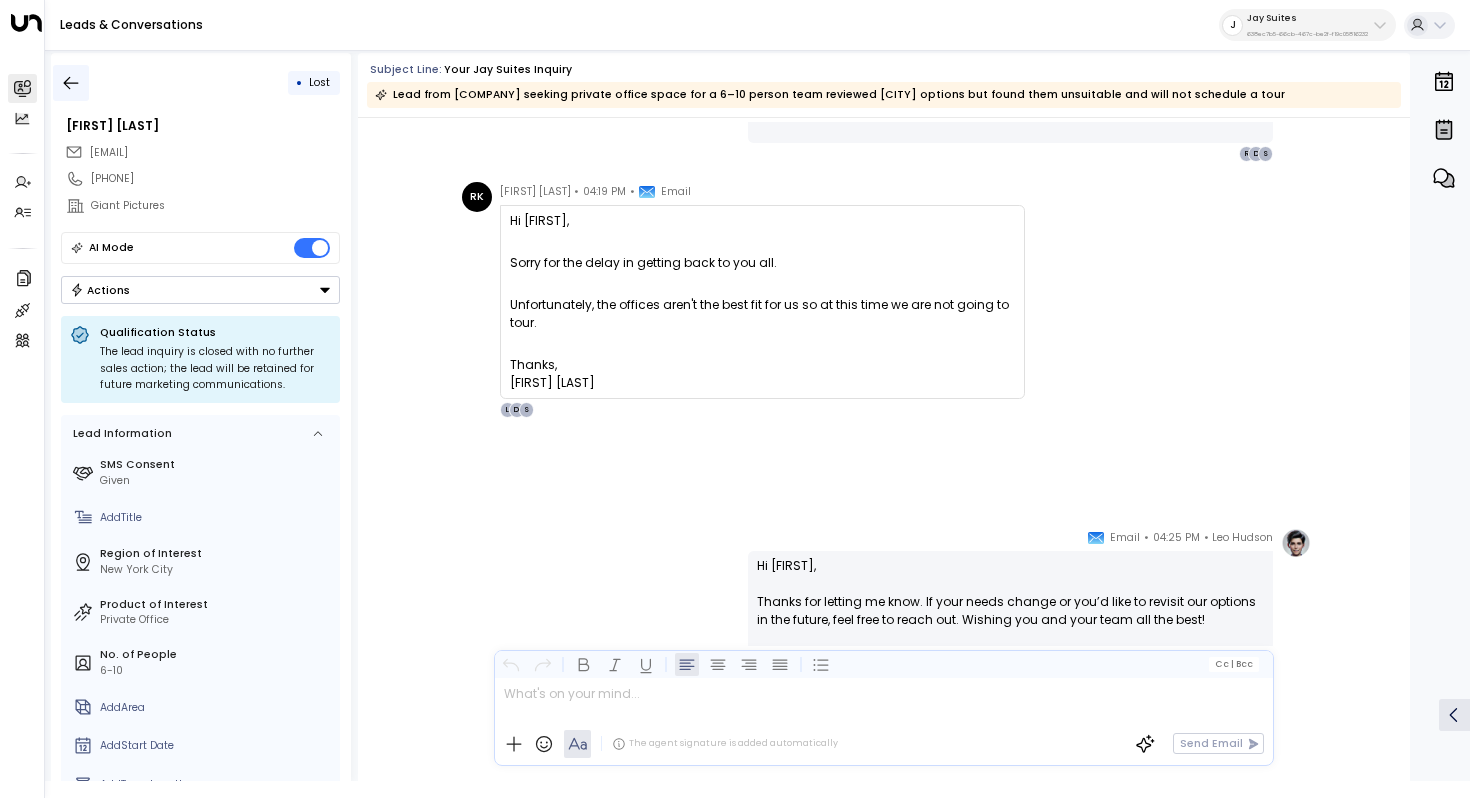 click at bounding box center [71, 82] 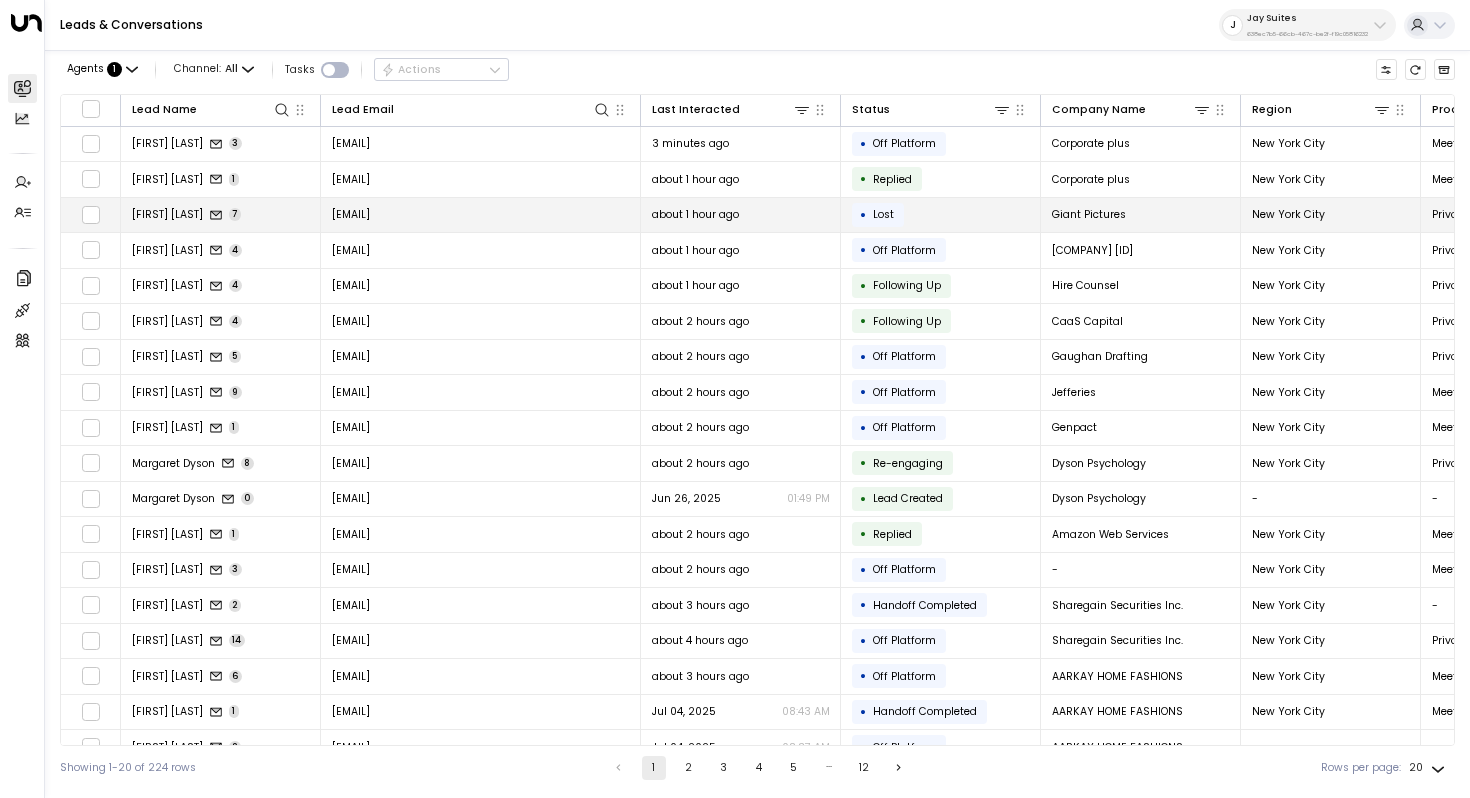 click on "[EMAIL]" at bounding box center (481, 215) 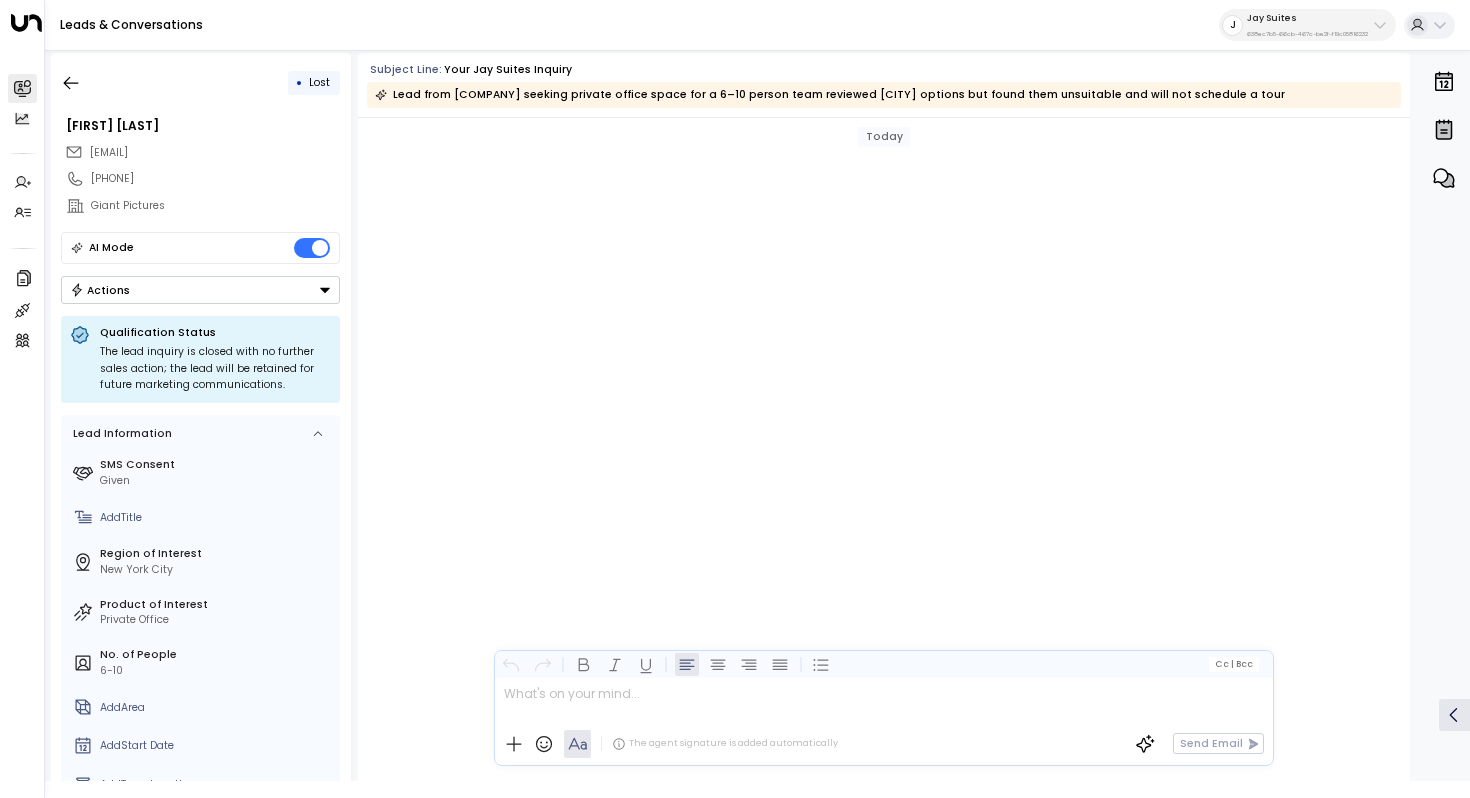 scroll, scrollTop: 5306, scrollLeft: 0, axis: vertical 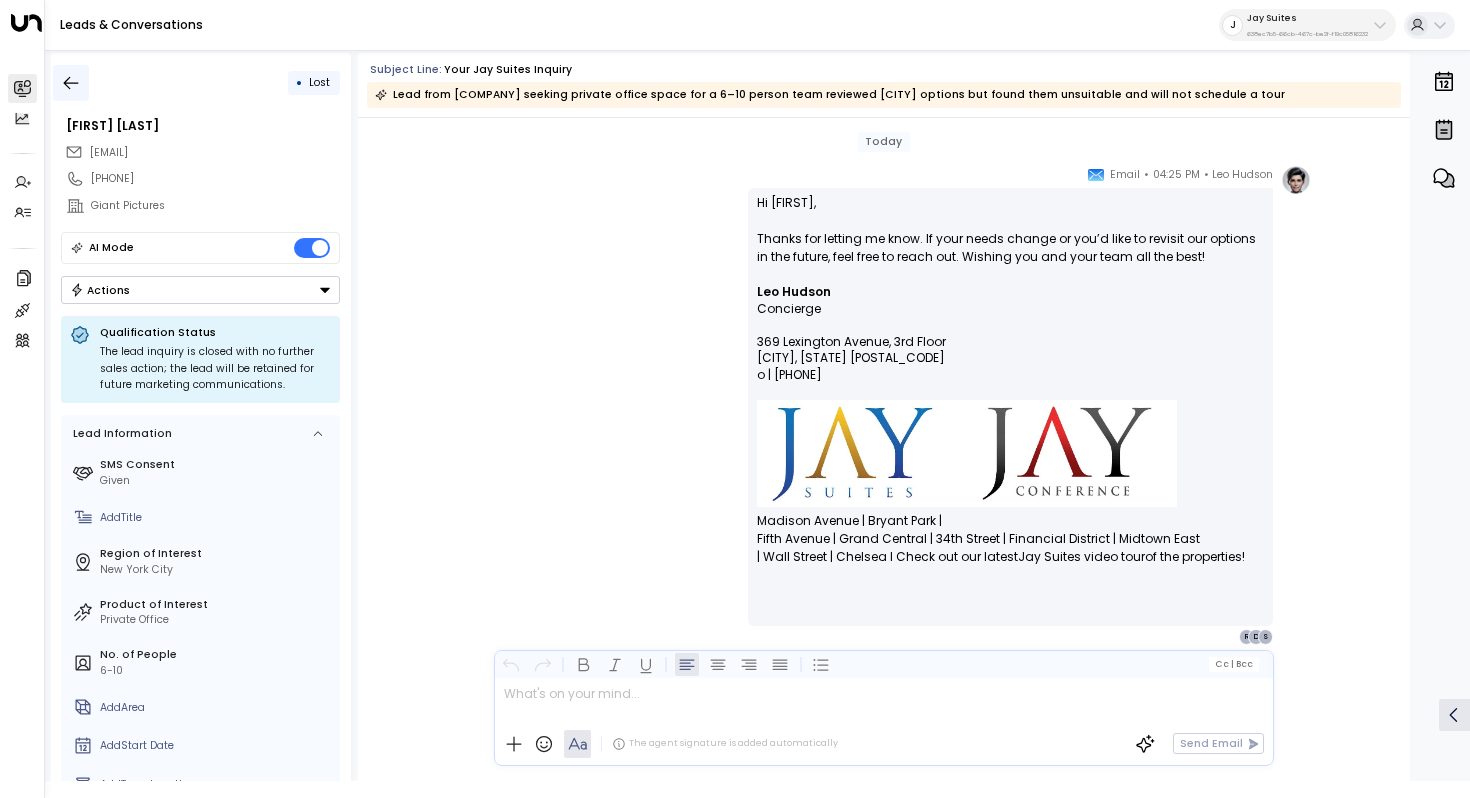 click at bounding box center [71, 83] 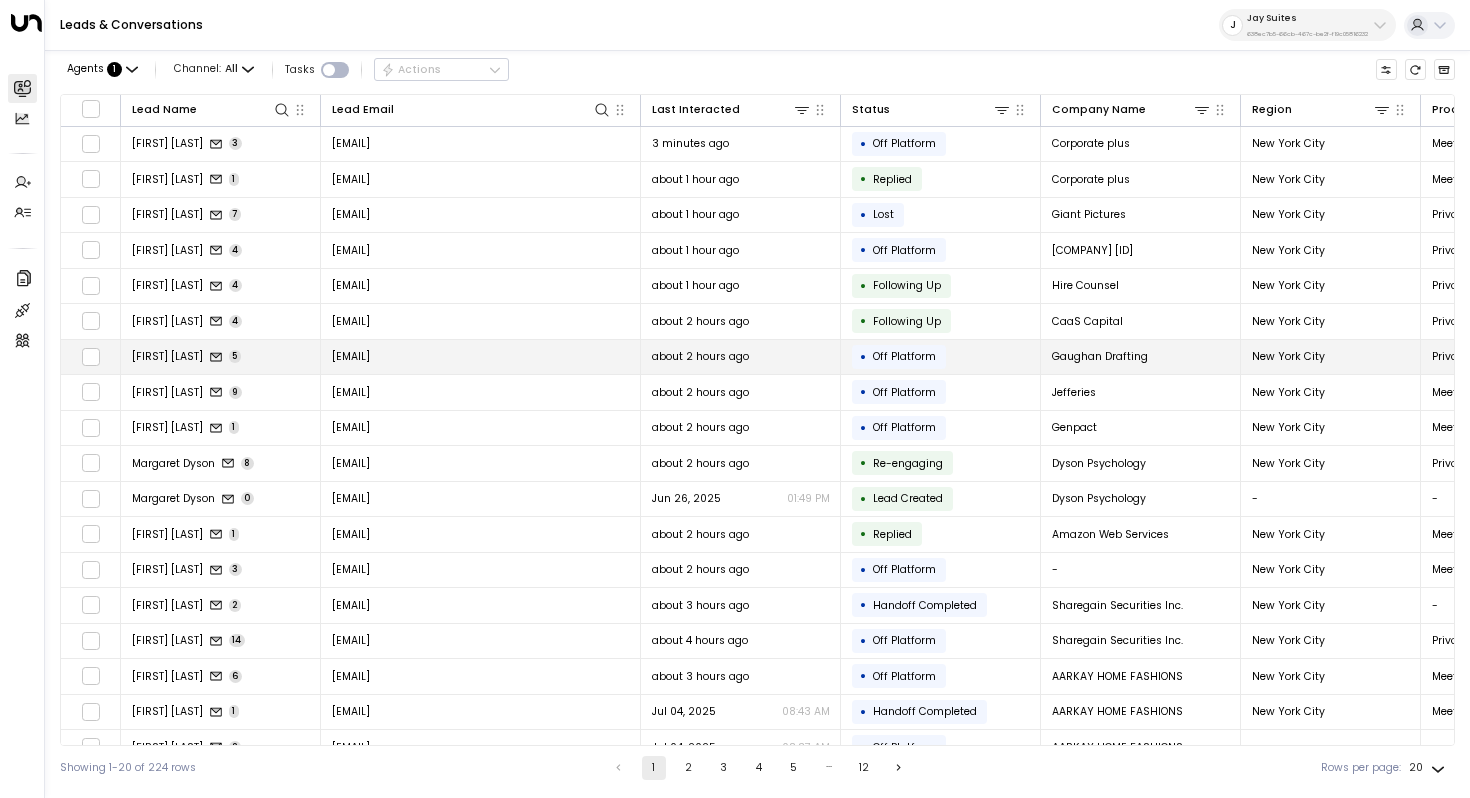 click on "[EMAIL]" at bounding box center [481, 357] 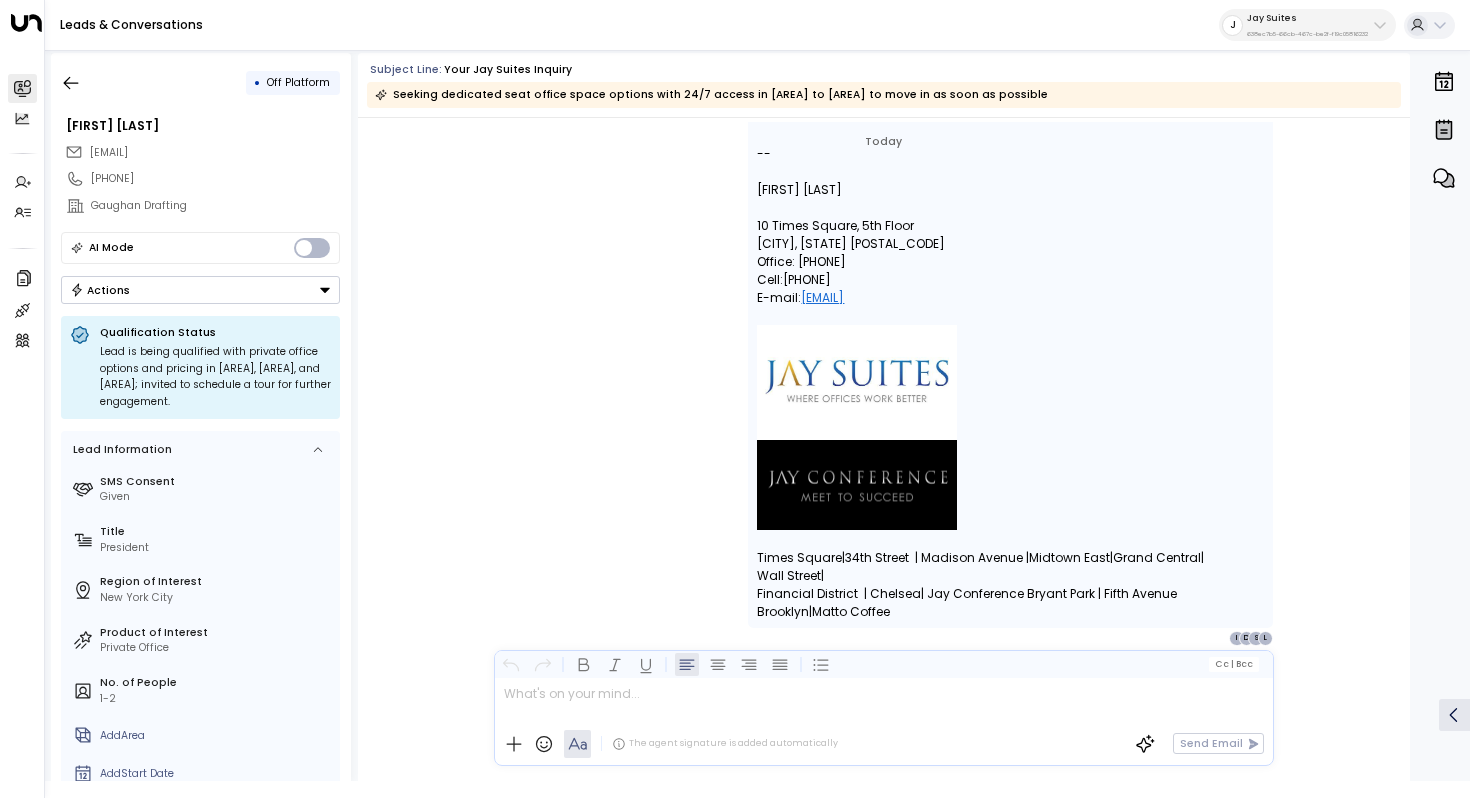 scroll, scrollTop: 3375, scrollLeft: 0, axis: vertical 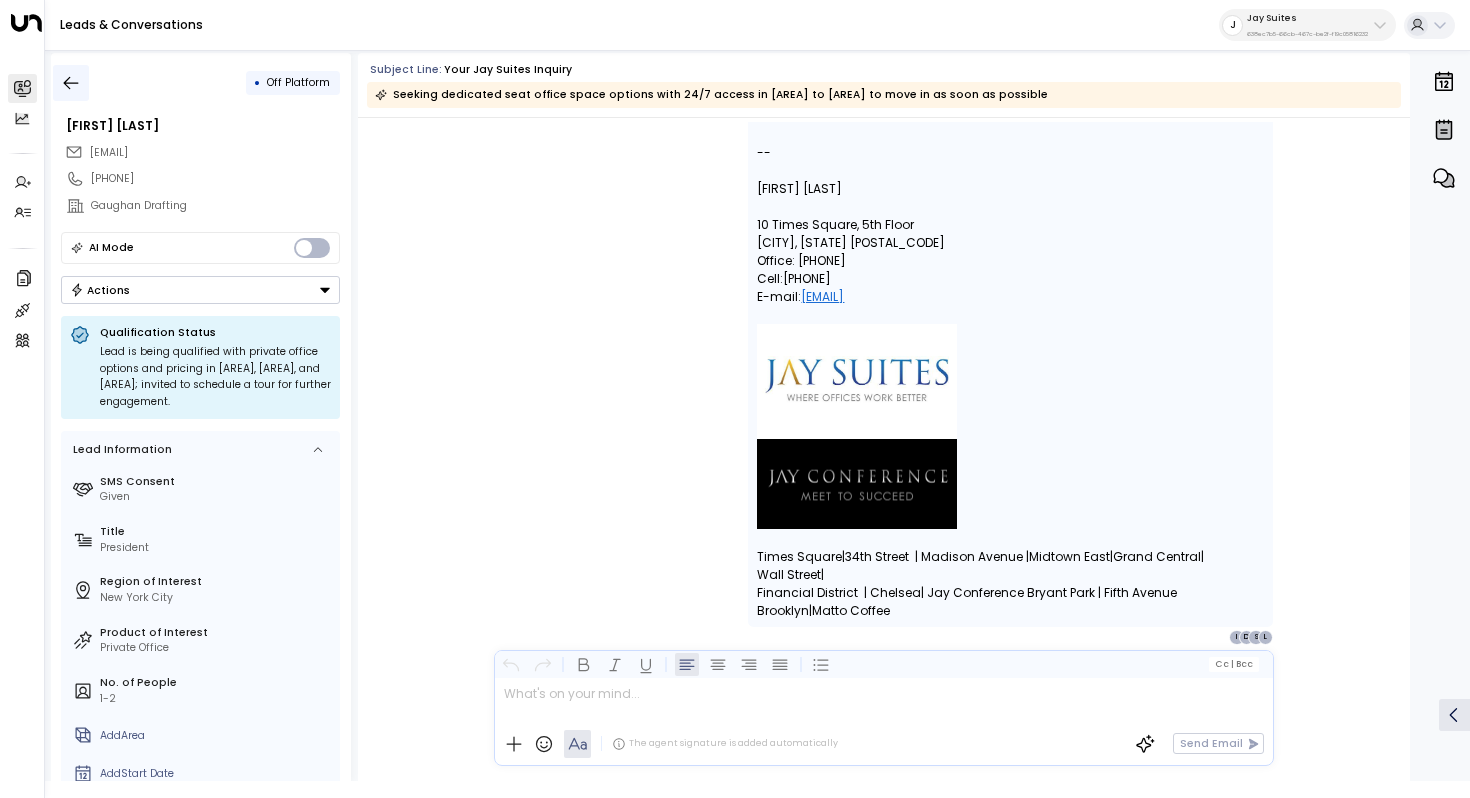 click at bounding box center [71, 83] 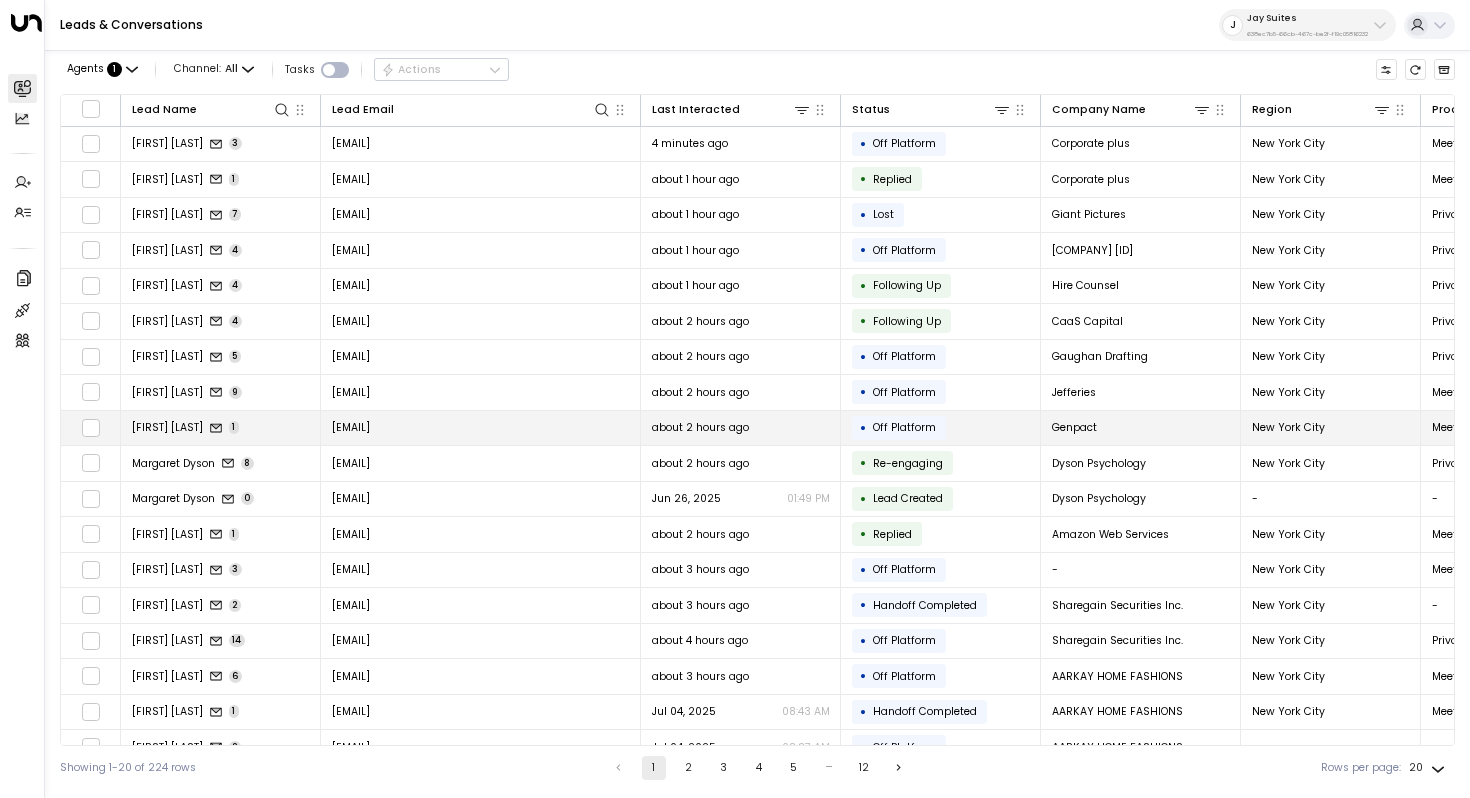 click on "[EMAIL]" at bounding box center [351, 427] 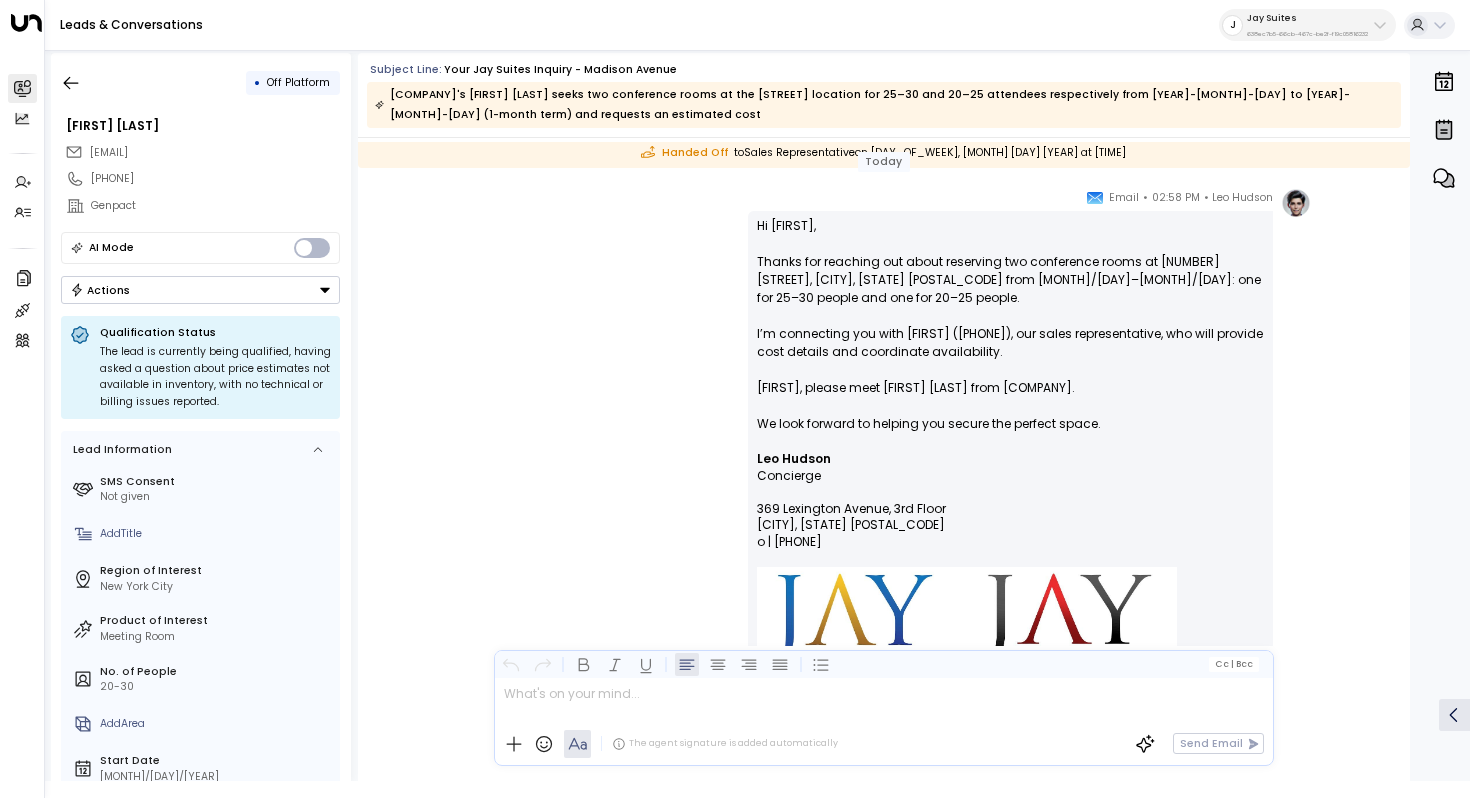 scroll, scrollTop: 927, scrollLeft: 0, axis: vertical 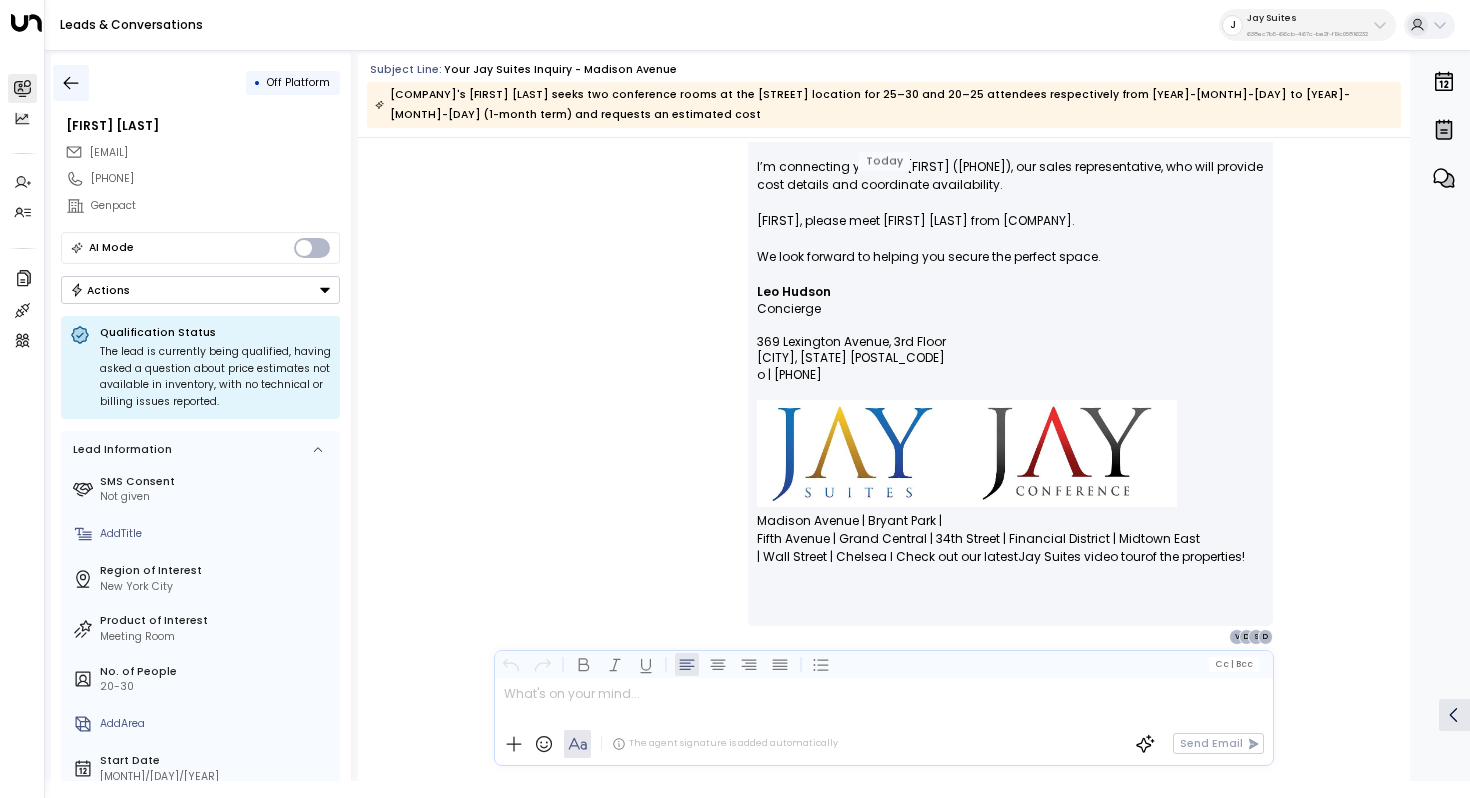 click at bounding box center (71, 83) 